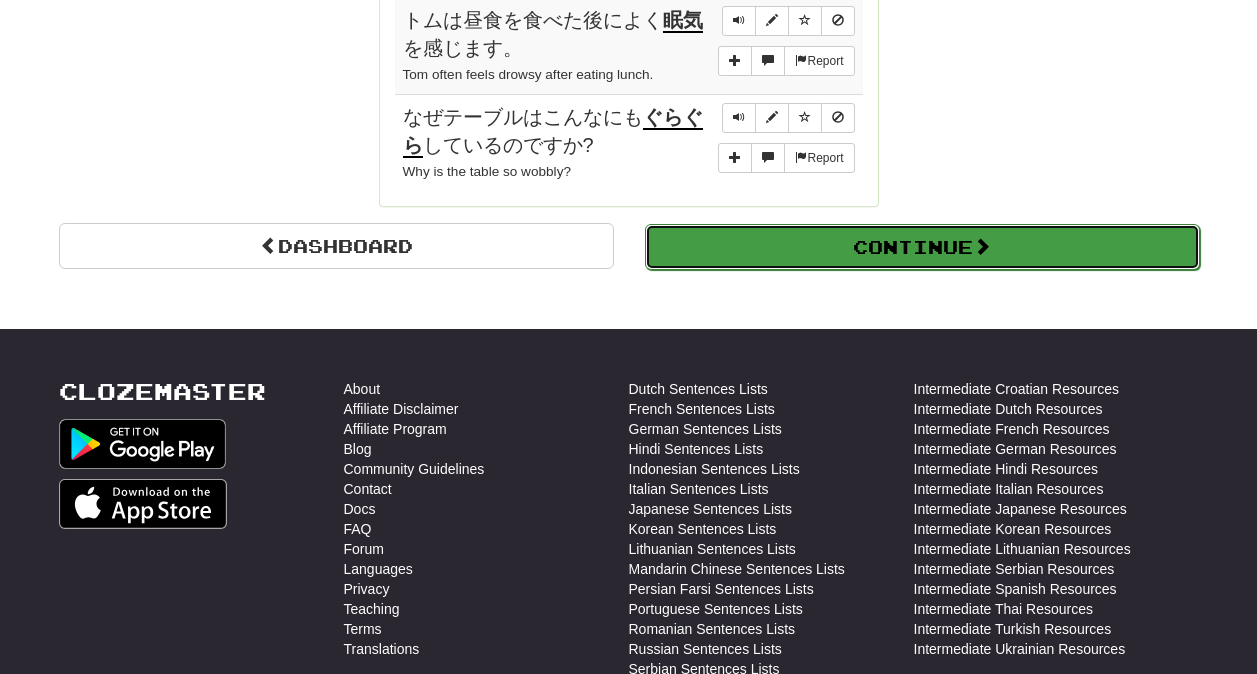 click on "Continue" at bounding box center (922, 247) 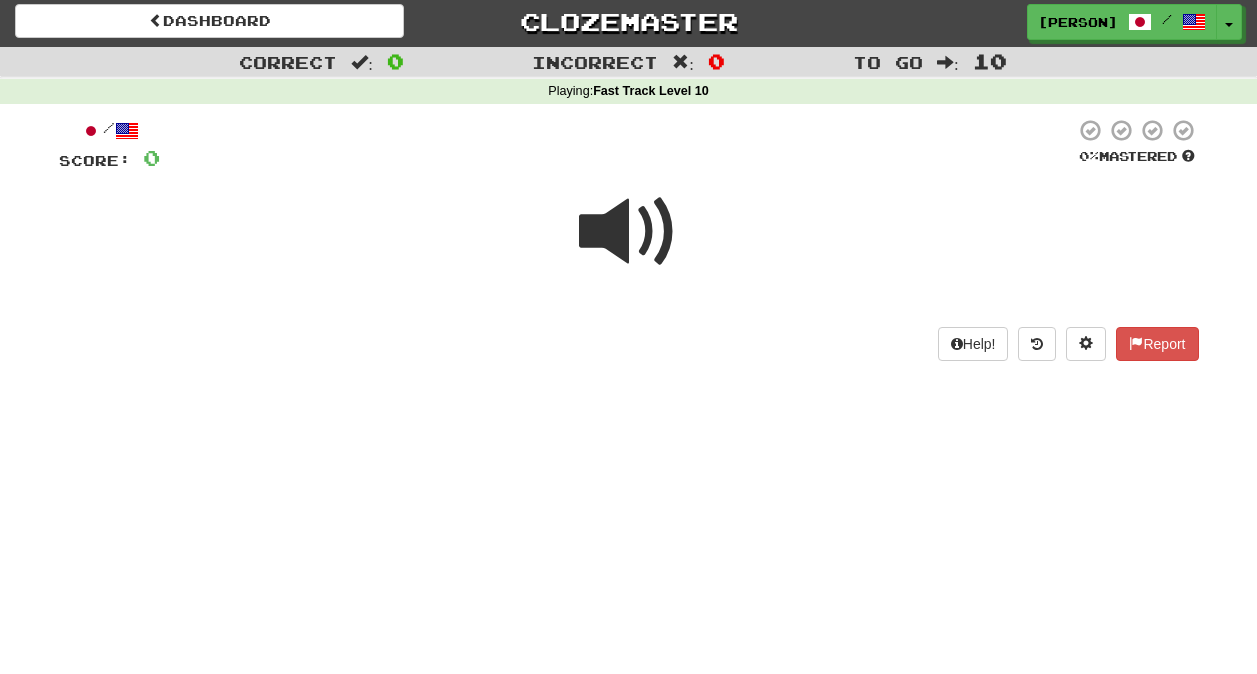 scroll, scrollTop: 3, scrollLeft: 0, axis: vertical 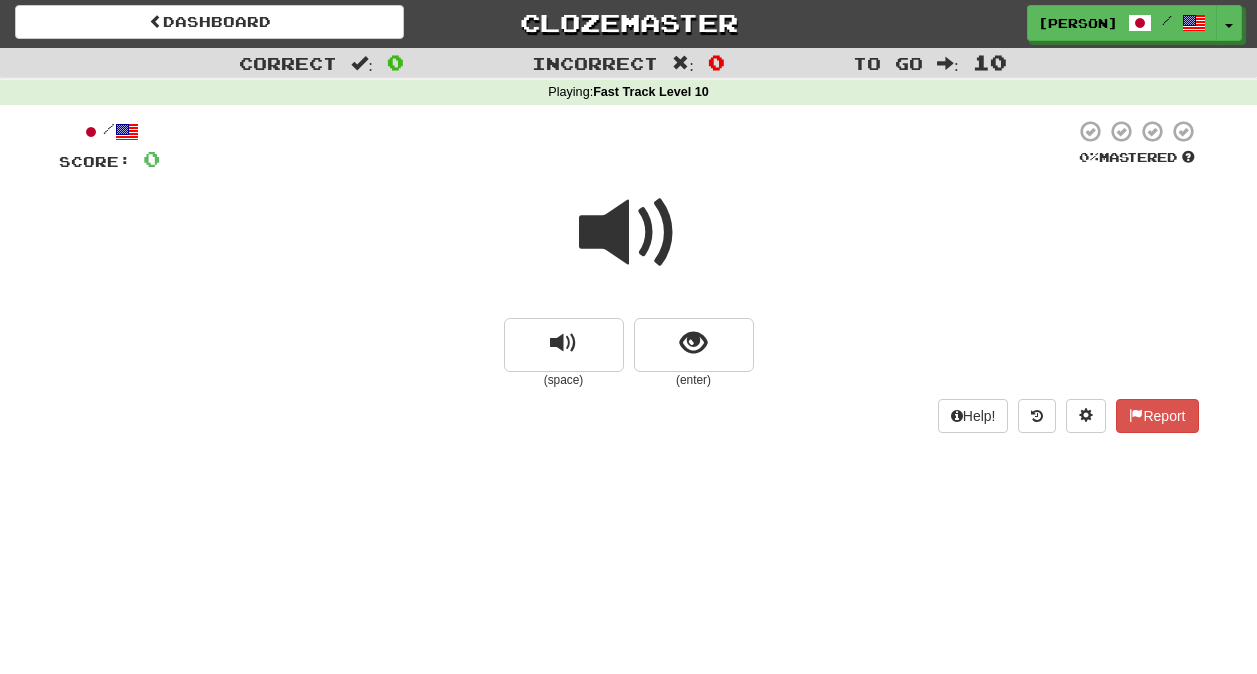 click at bounding box center (629, 233) 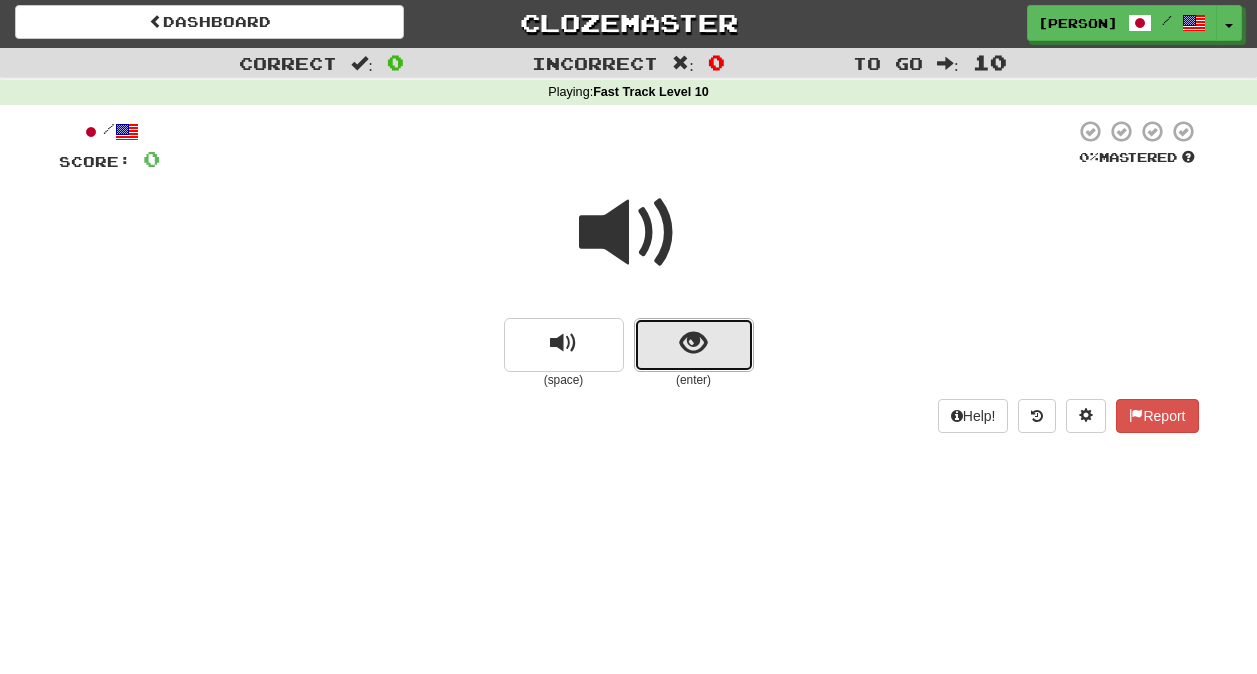 click at bounding box center (694, 345) 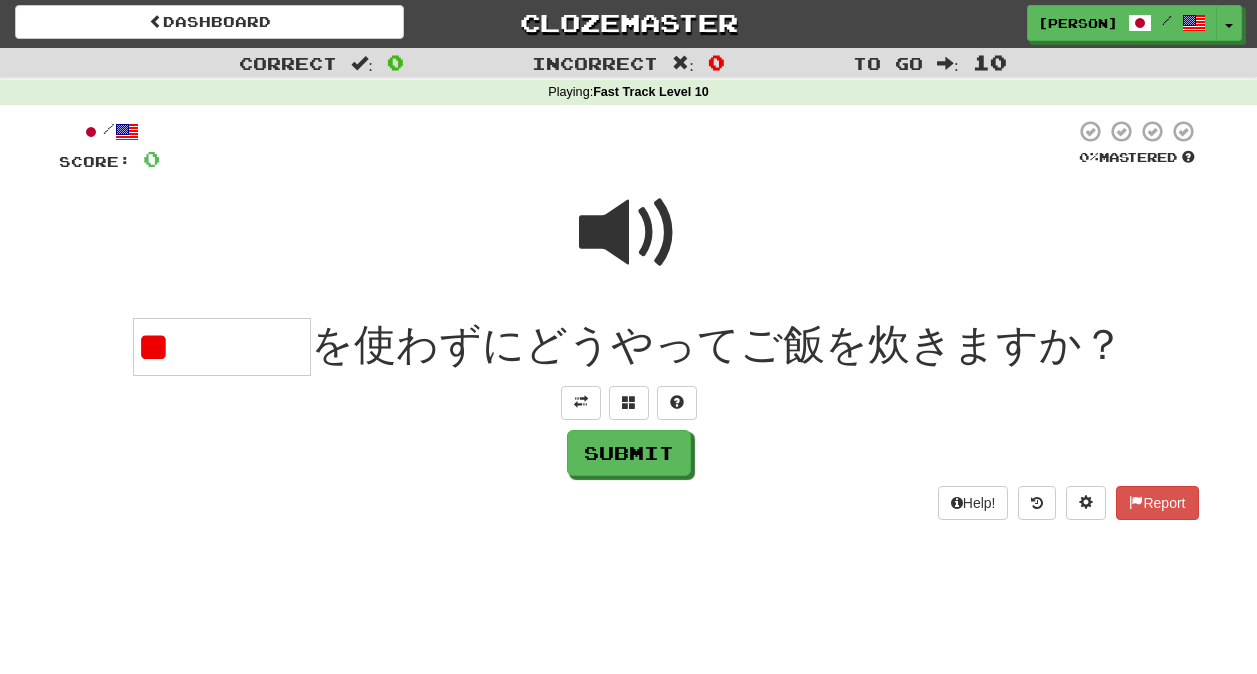 type on "*" 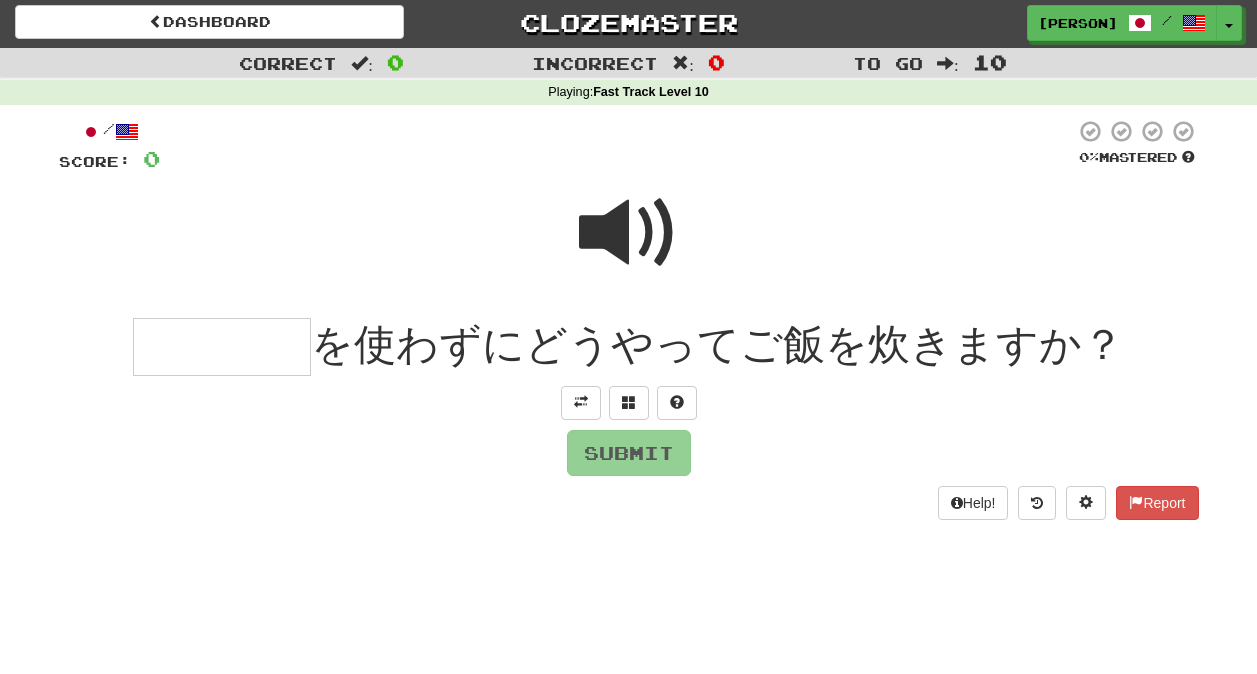 click at bounding box center (629, 233) 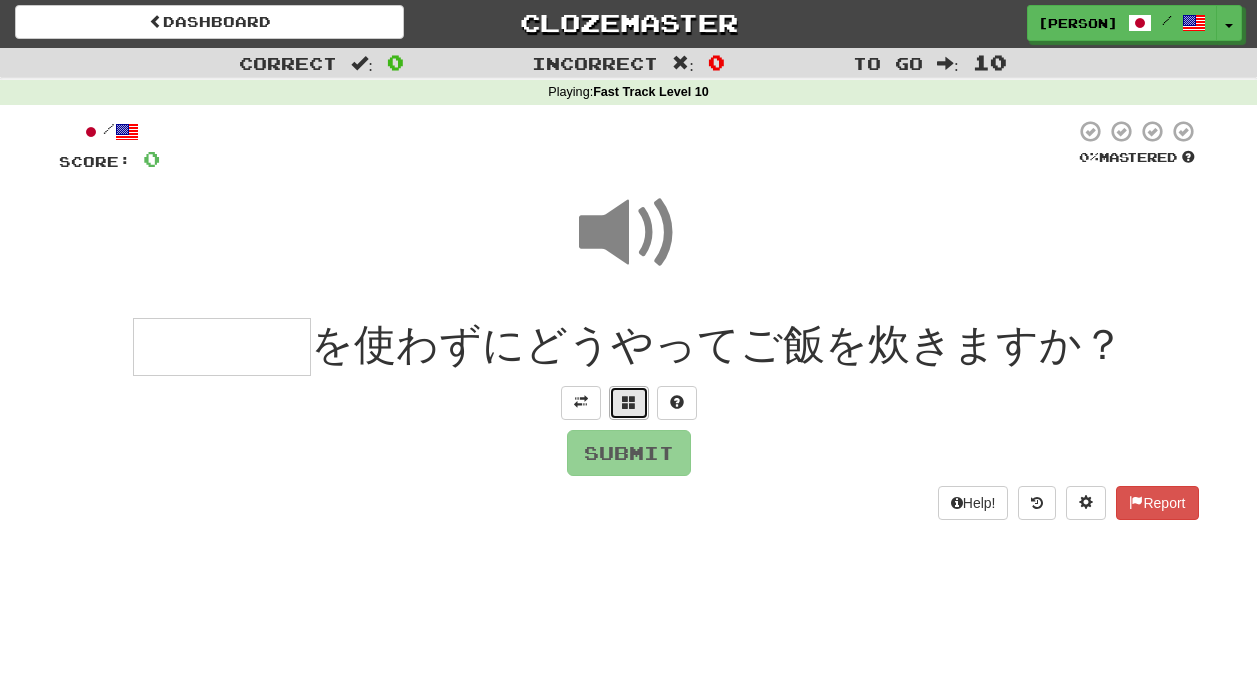 click at bounding box center (629, 402) 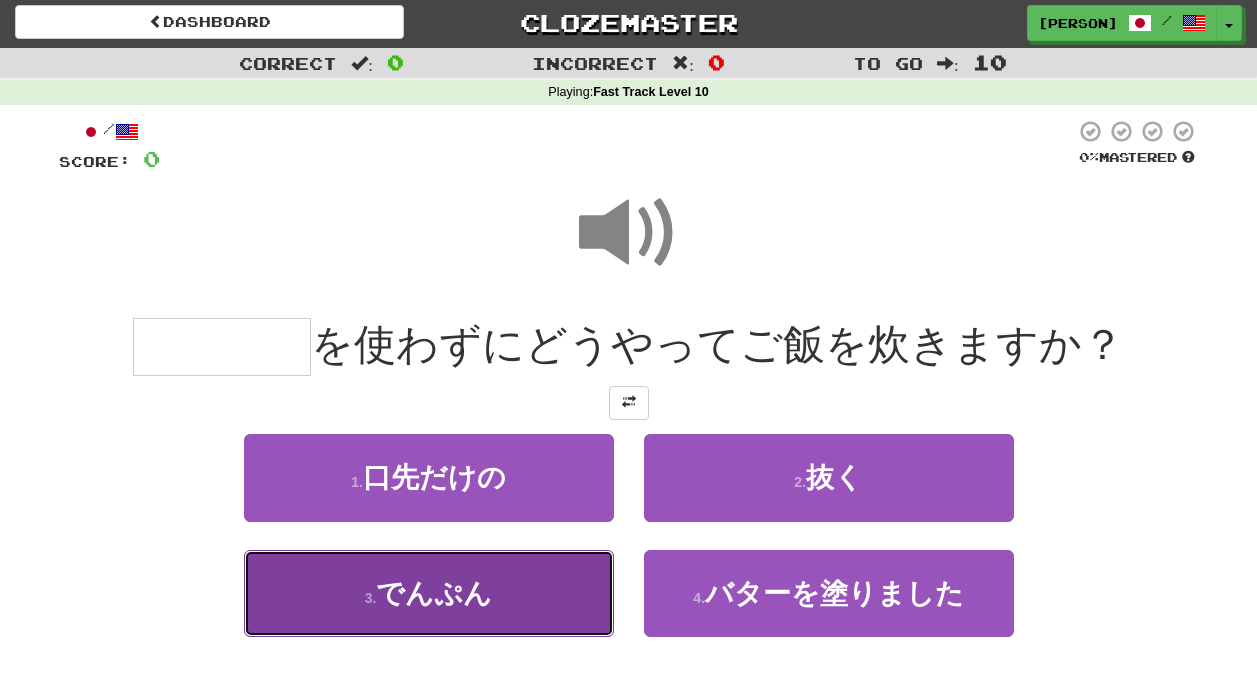 click on "でんぷん" at bounding box center [434, 593] 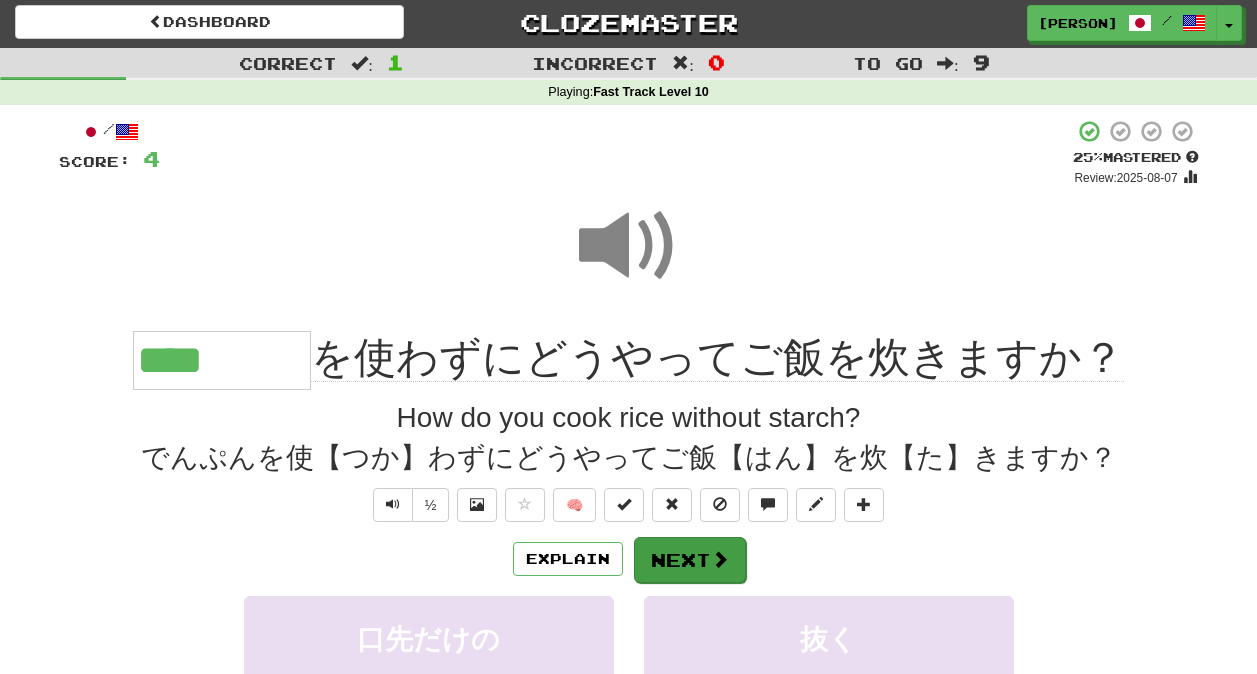 drag, startPoint x: 696, startPoint y: 523, endPoint x: 687, endPoint y: 540, distance: 19.235384 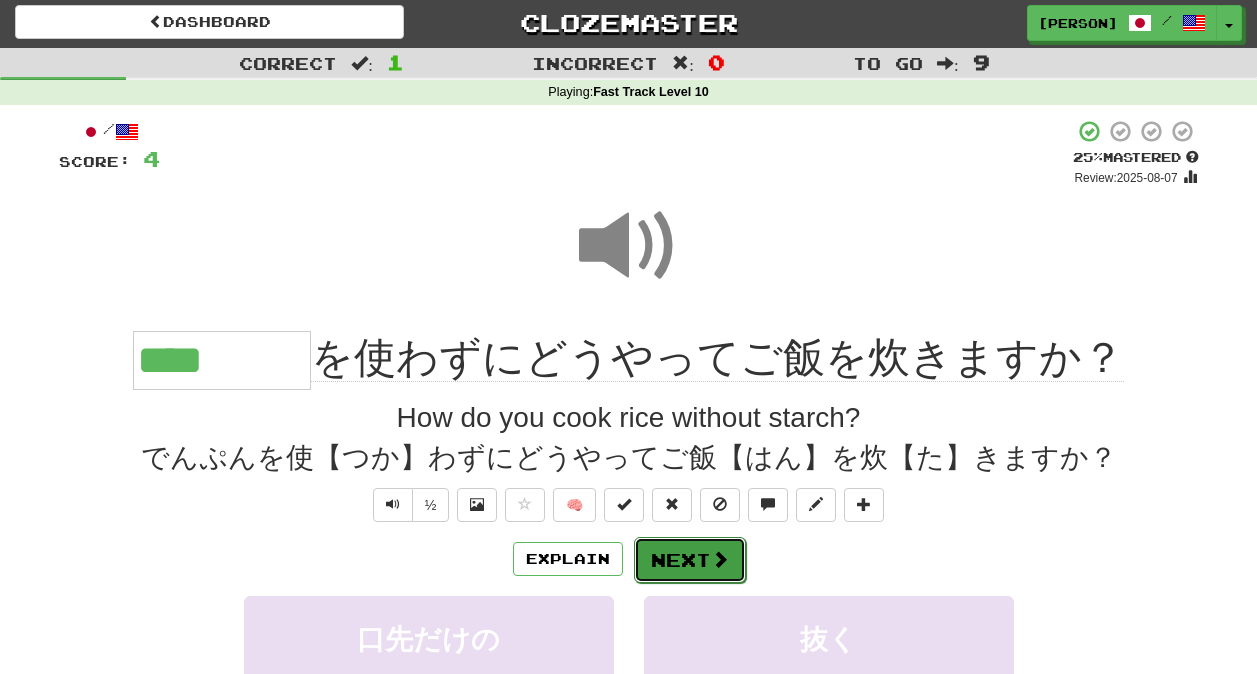 click on "Next" at bounding box center (690, 560) 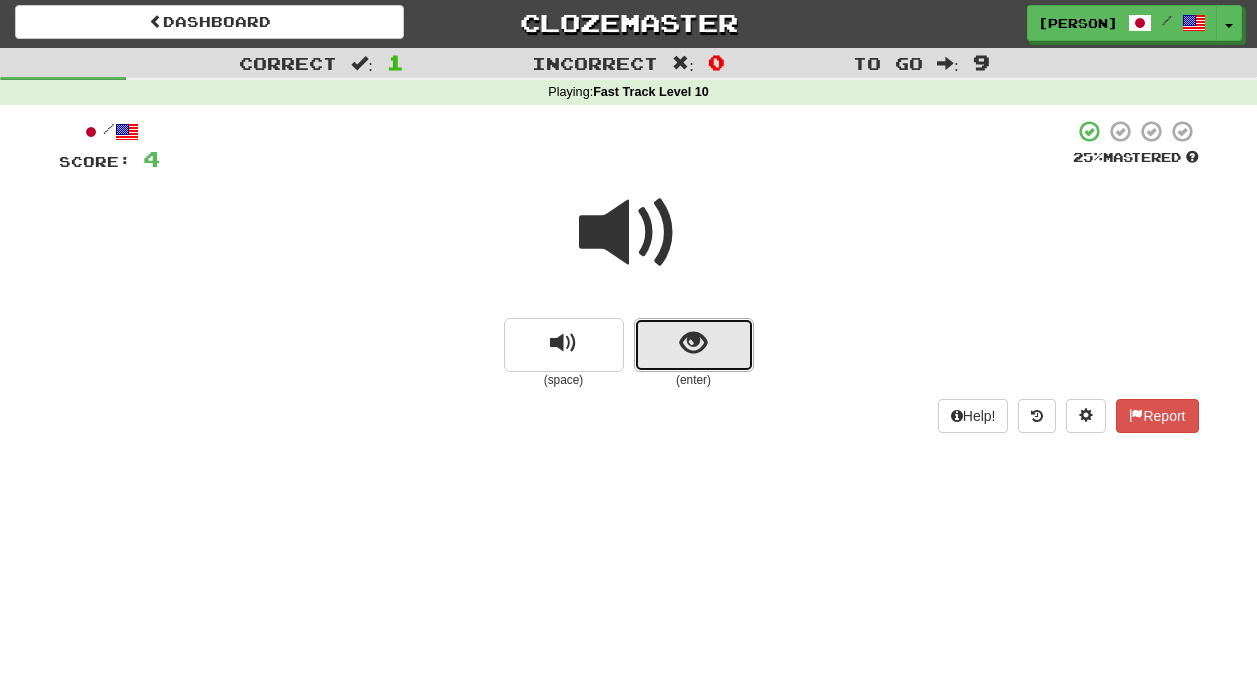 click at bounding box center (694, 345) 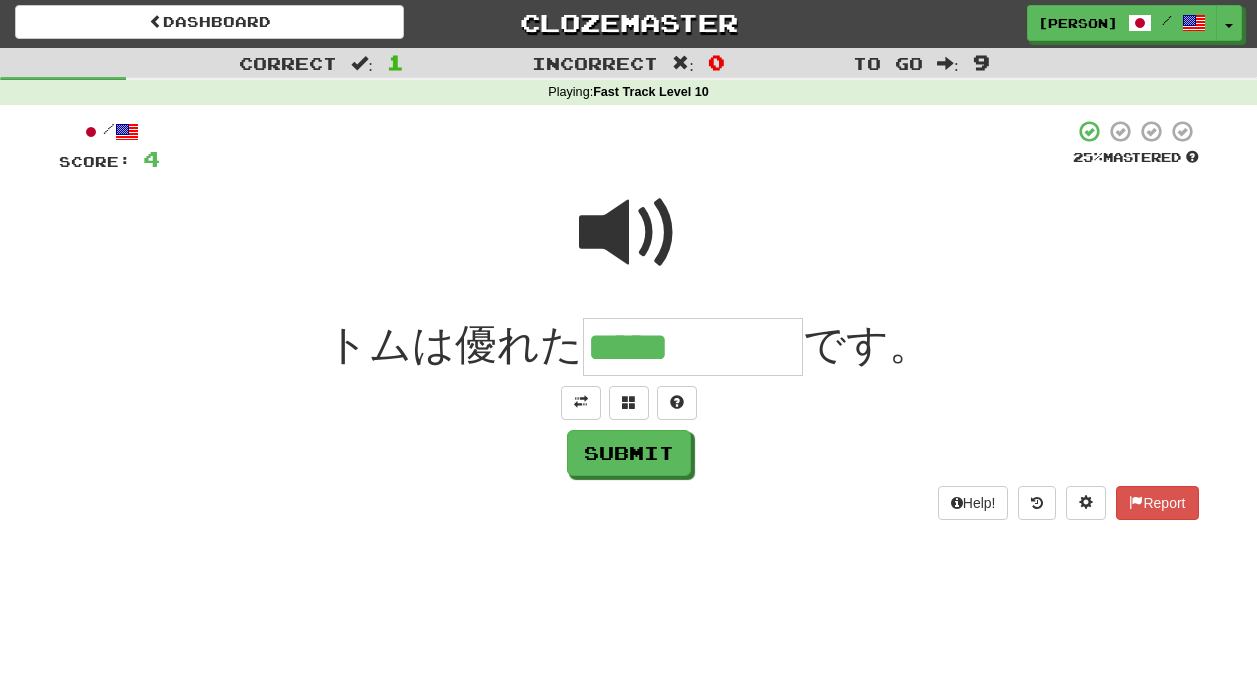 type on "*****" 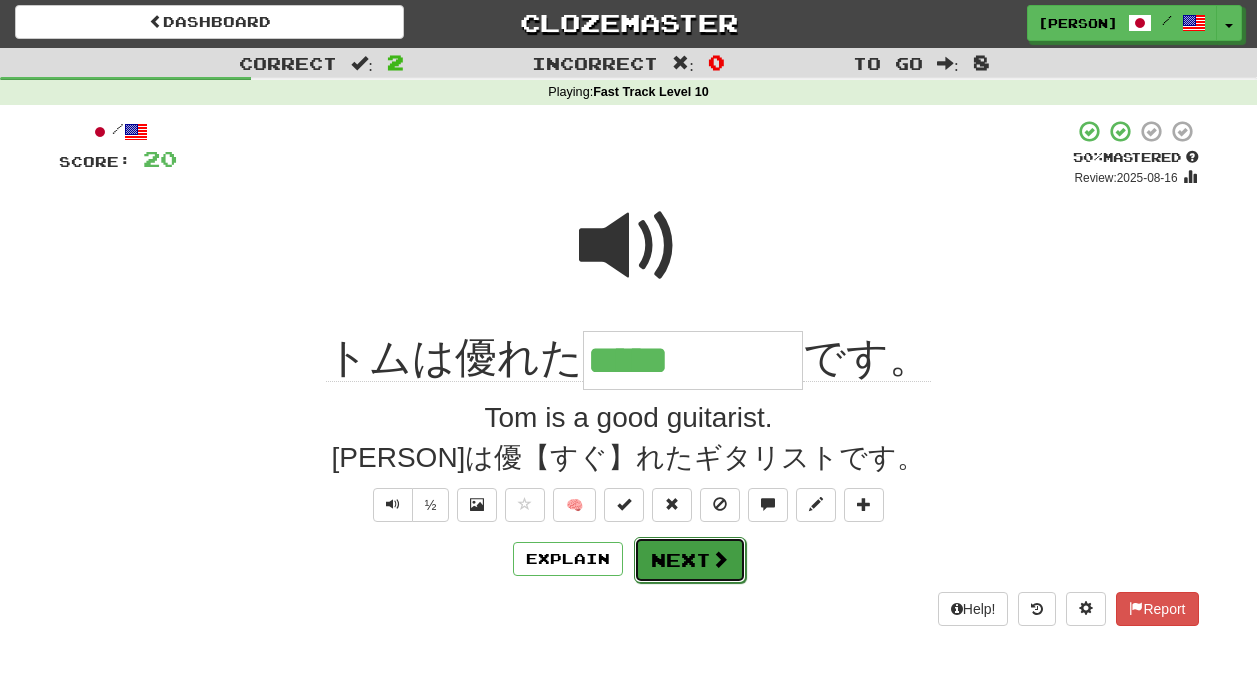 click on "Next" at bounding box center (690, 560) 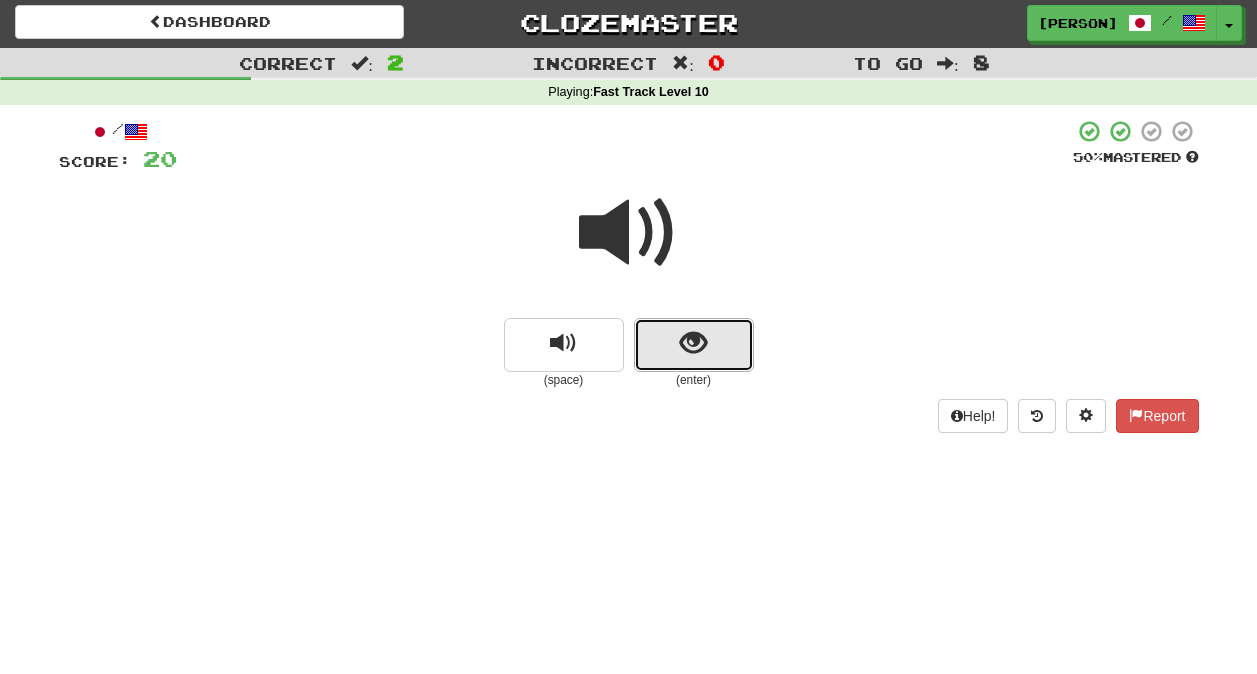 click at bounding box center [693, 343] 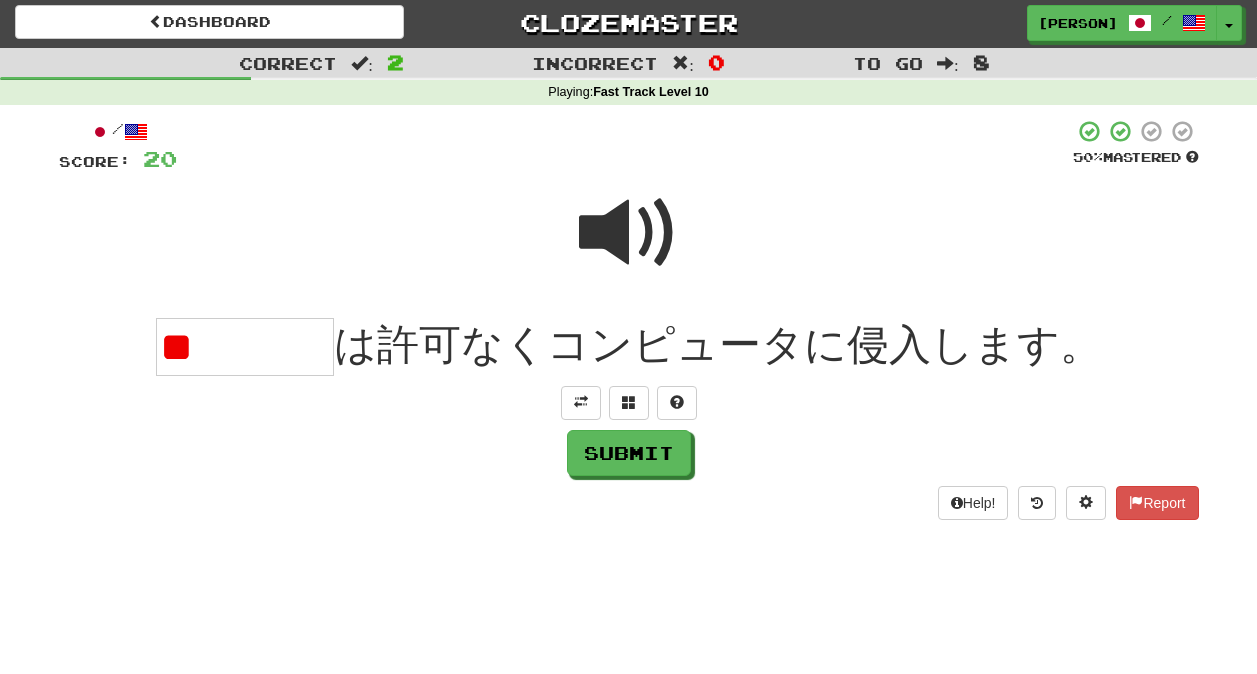 type on "*" 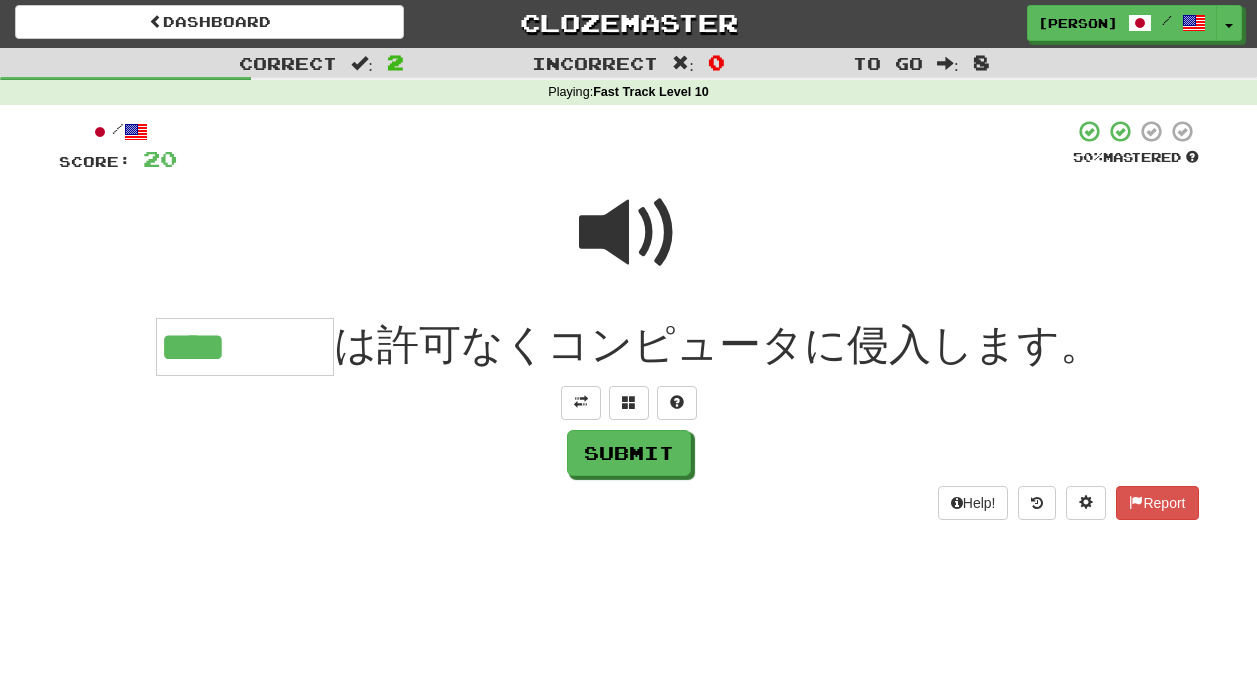 type on "****" 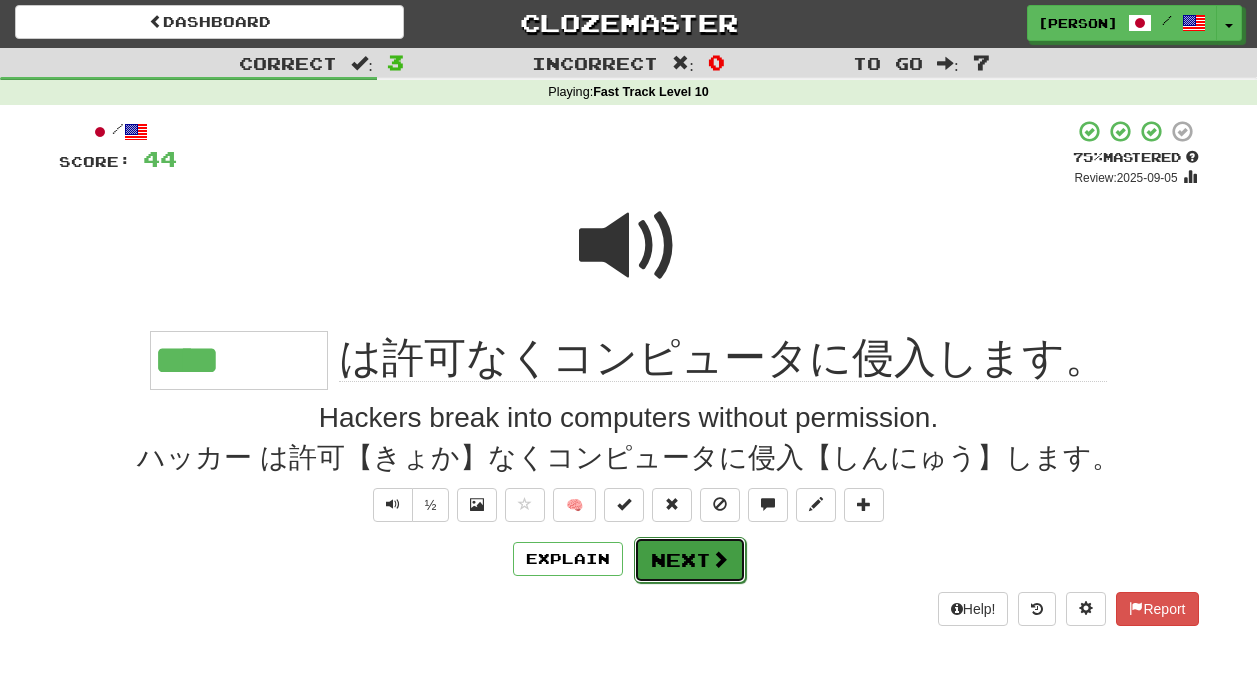 click at bounding box center (720, 559) 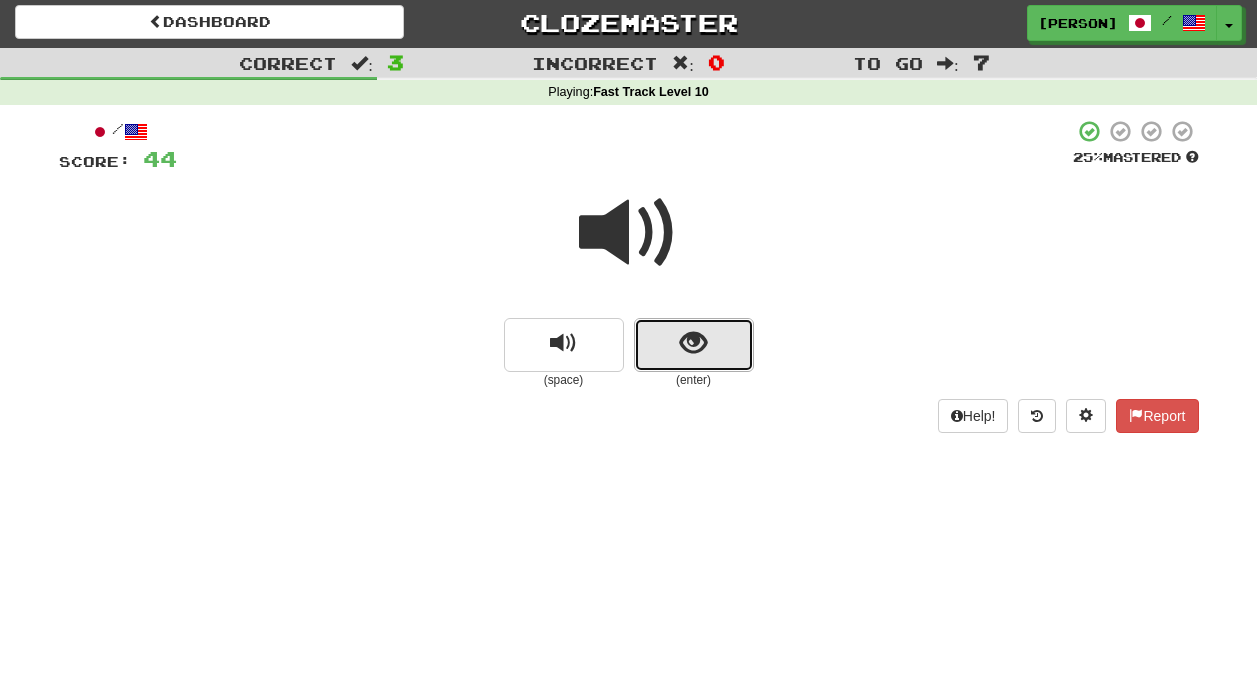 click at bounding box center [693, 343] 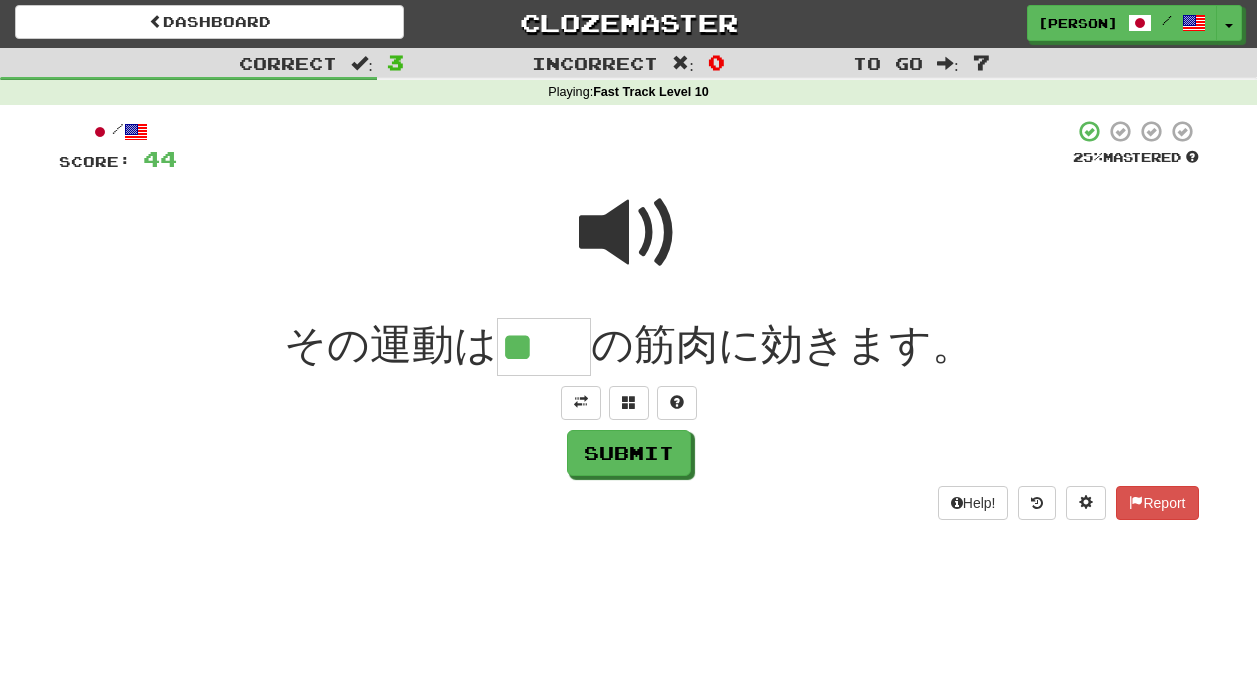 scroll, scrollTop: 0, scrollLeft: 0, axis: both 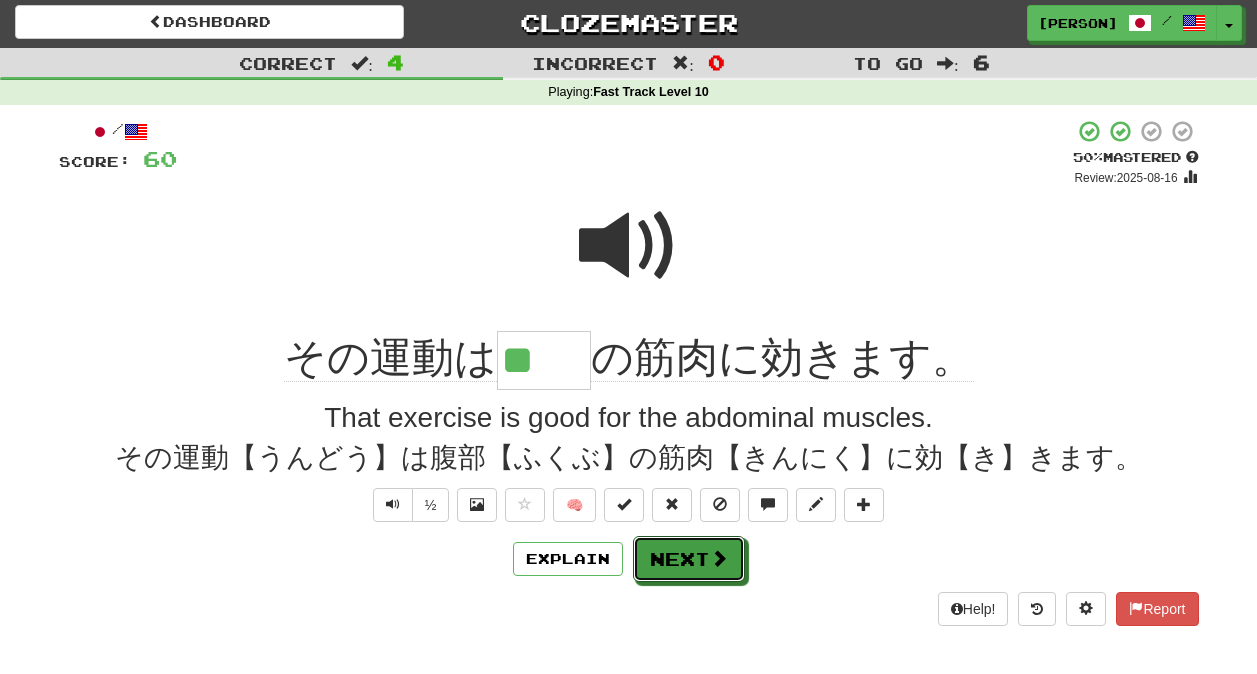 click on "Next" at bounding box center [689, 559] 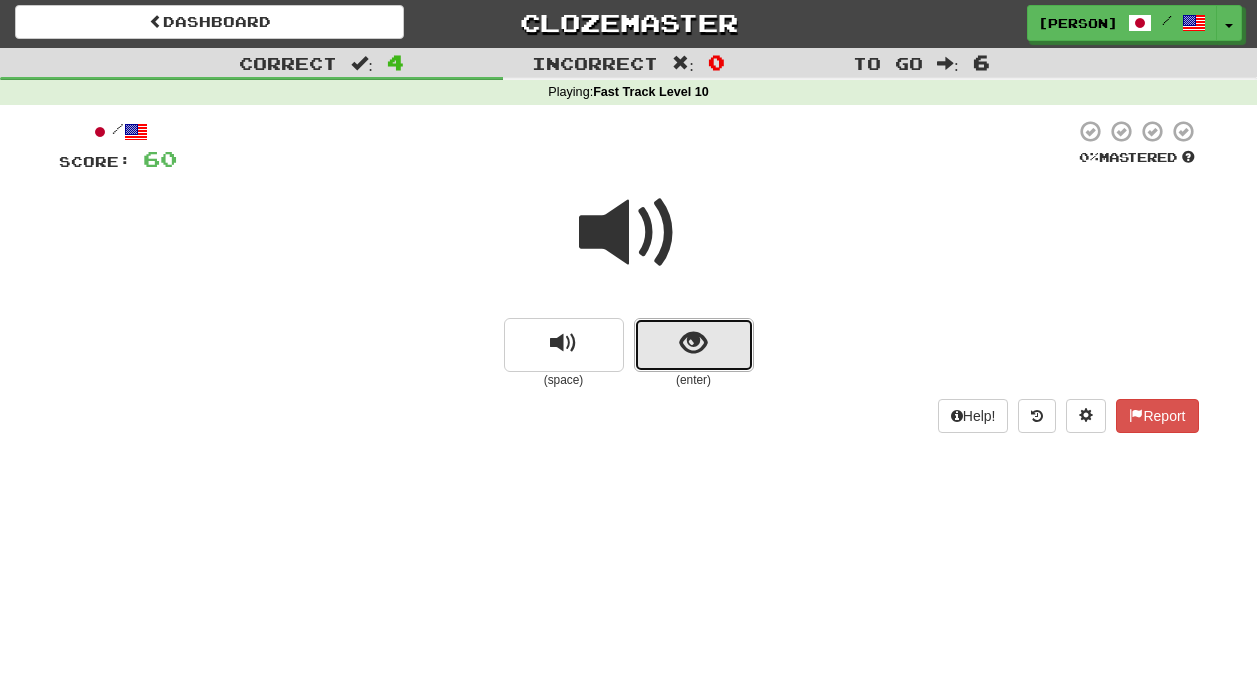 click at bounding box center (693, 343) 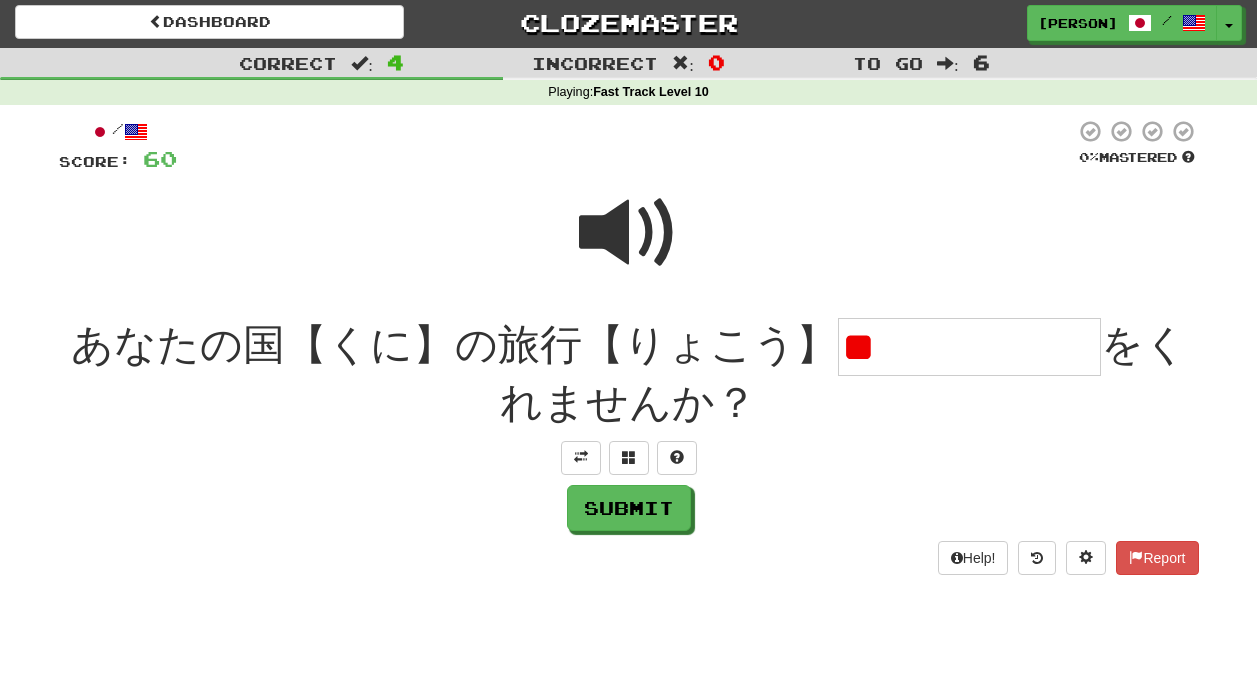 type on "*" 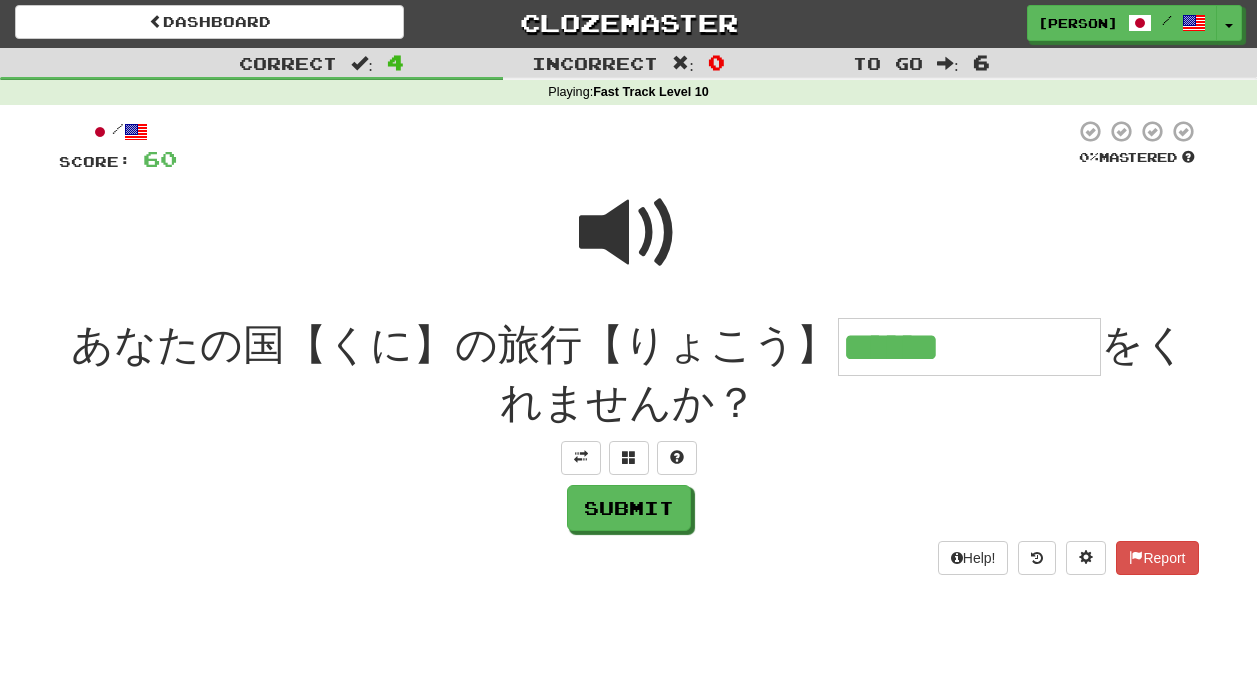 type on "******" 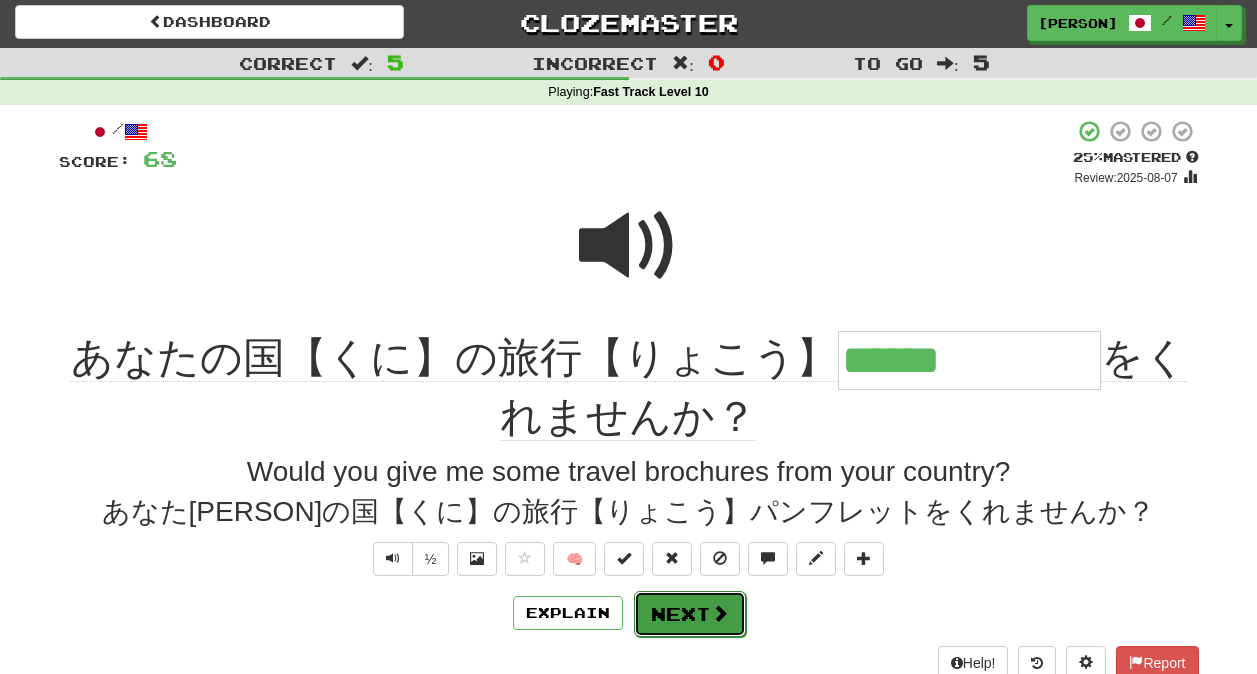 click on "Next" at bounding box center (690, 614) 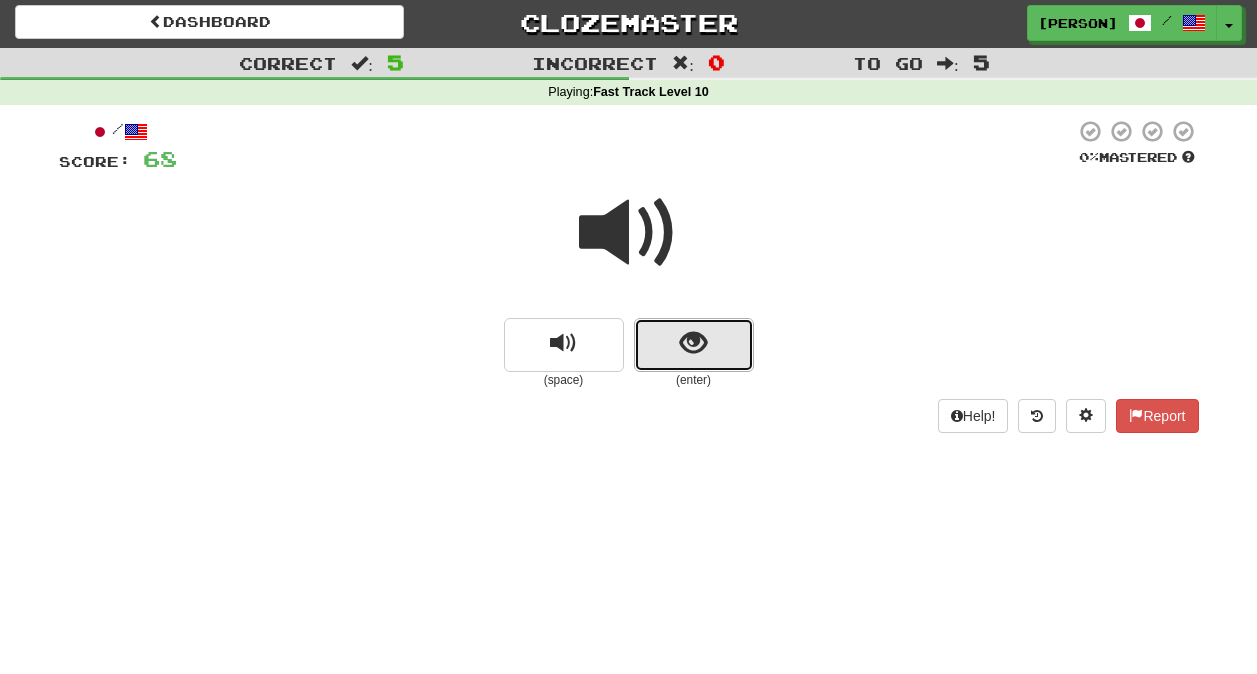 click at bounding box center (694, 345) 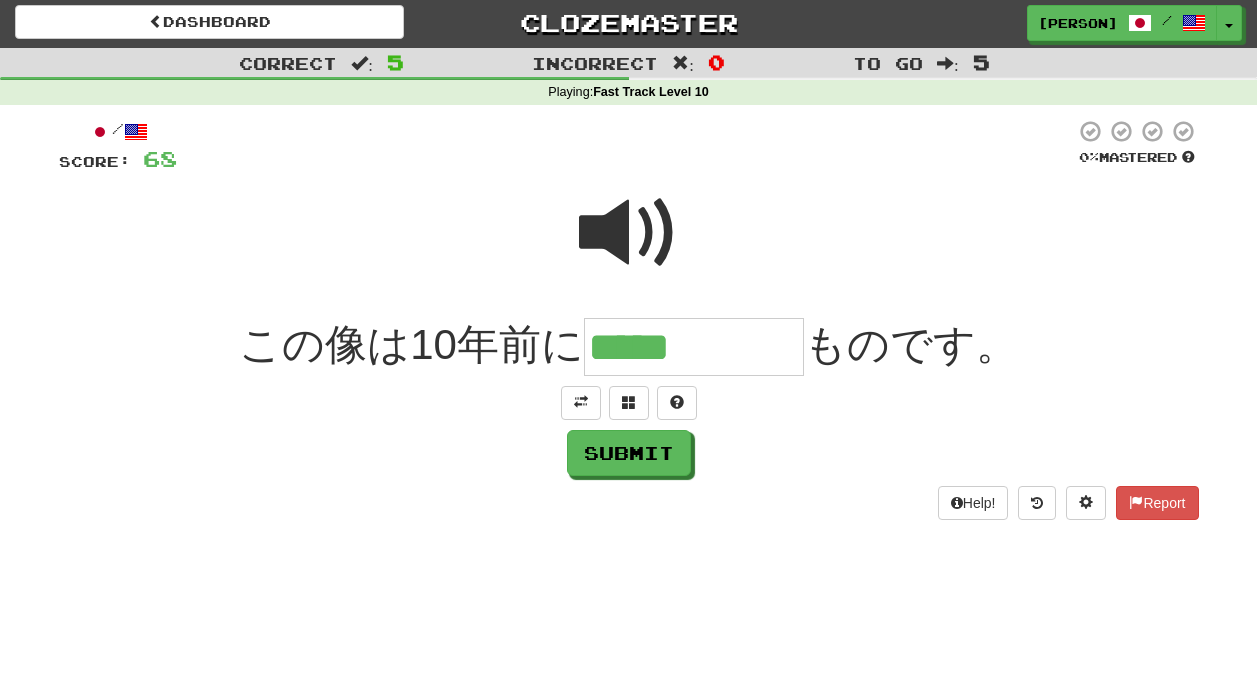 type on "*****" 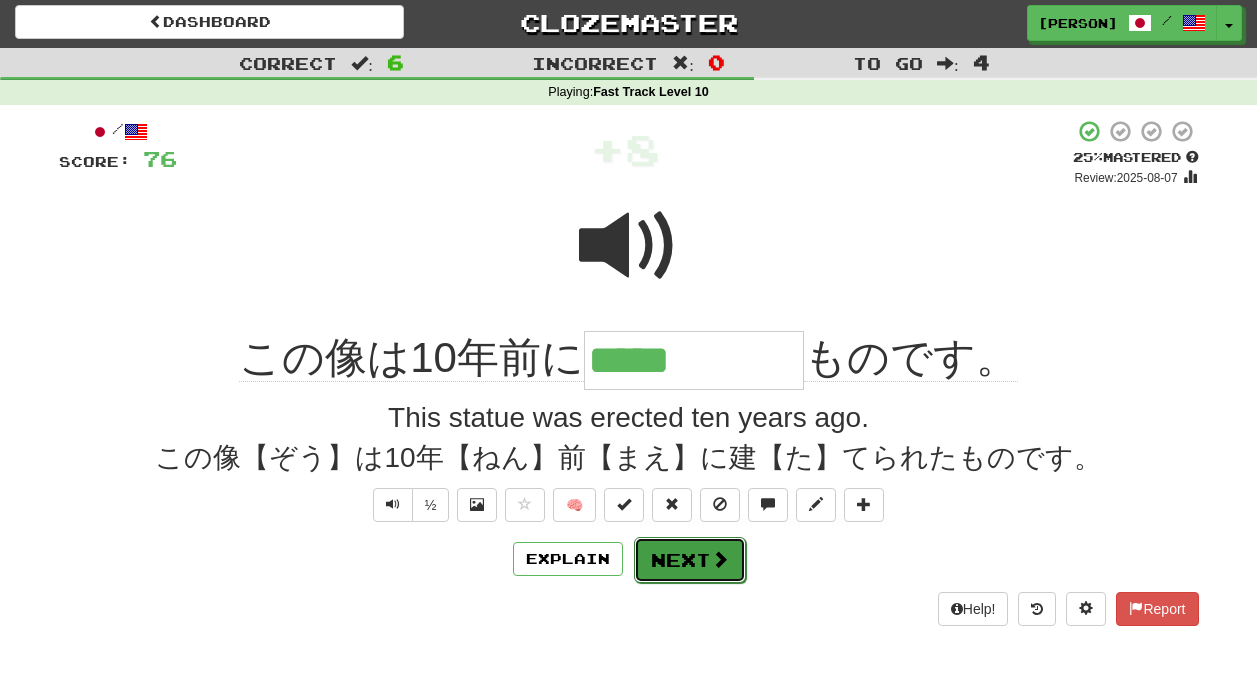 click on "Next" at bounding box center (690, 560) 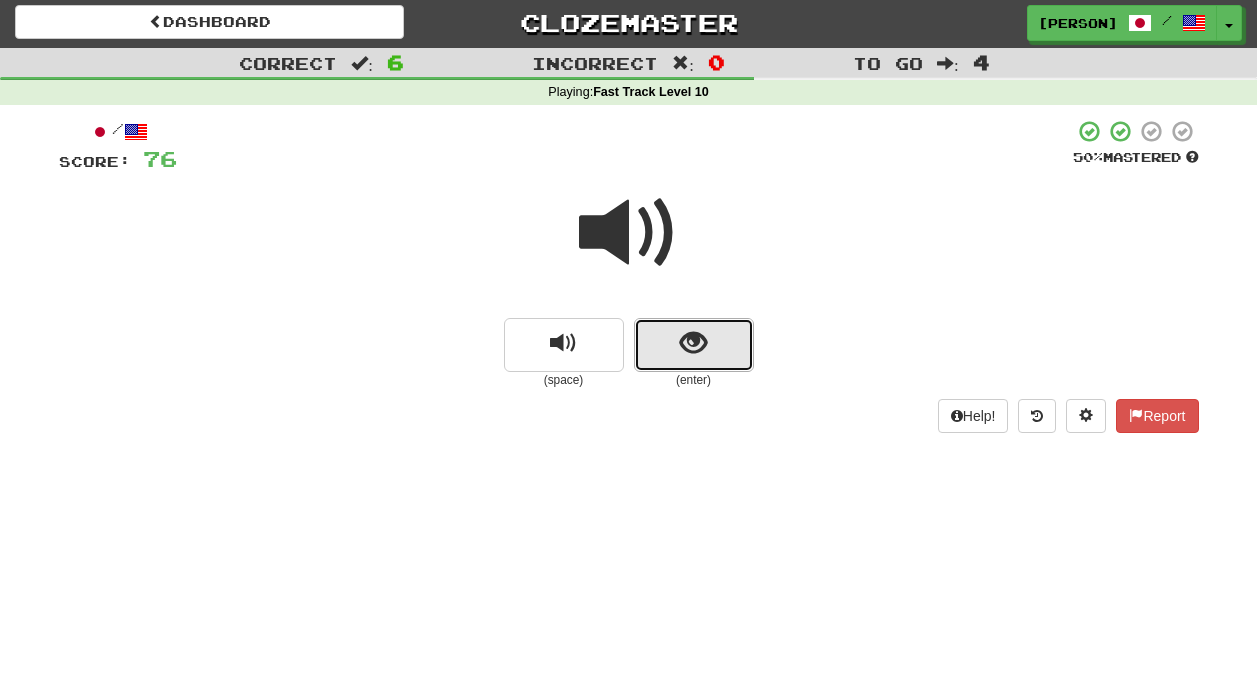 click at bounding box center (693, 343) 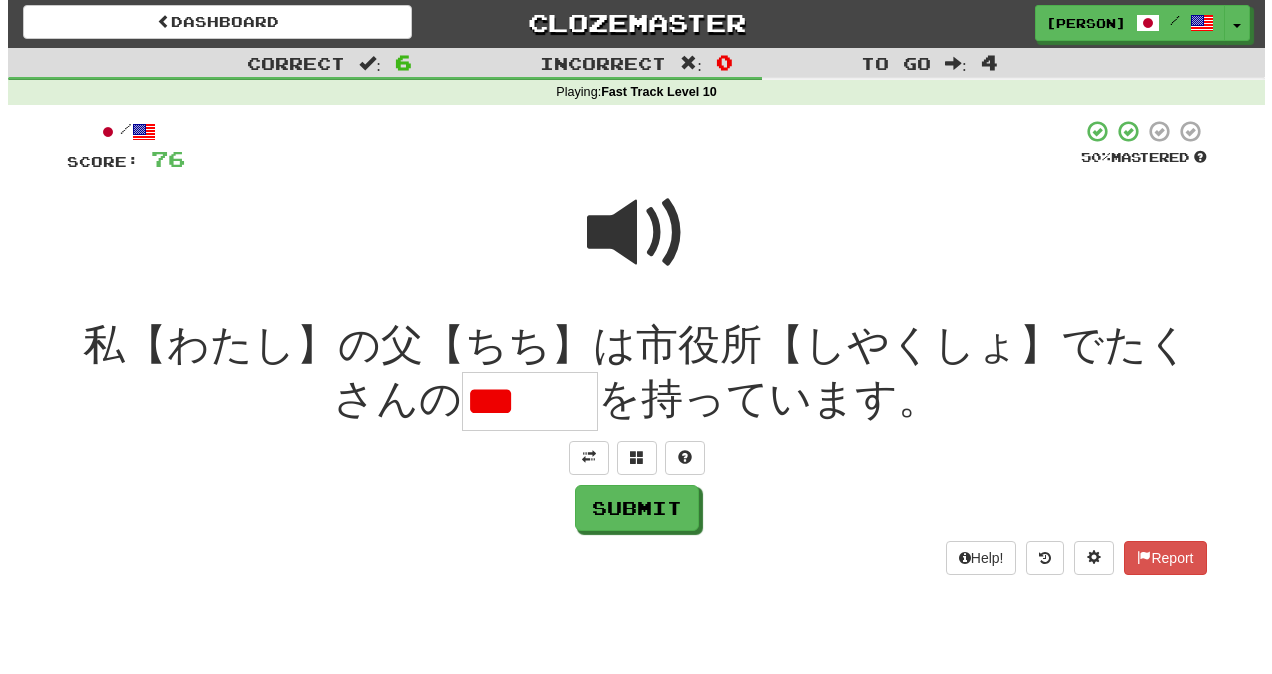 scroll, scrollTop: 0, scrollLeft: 0, axis: both 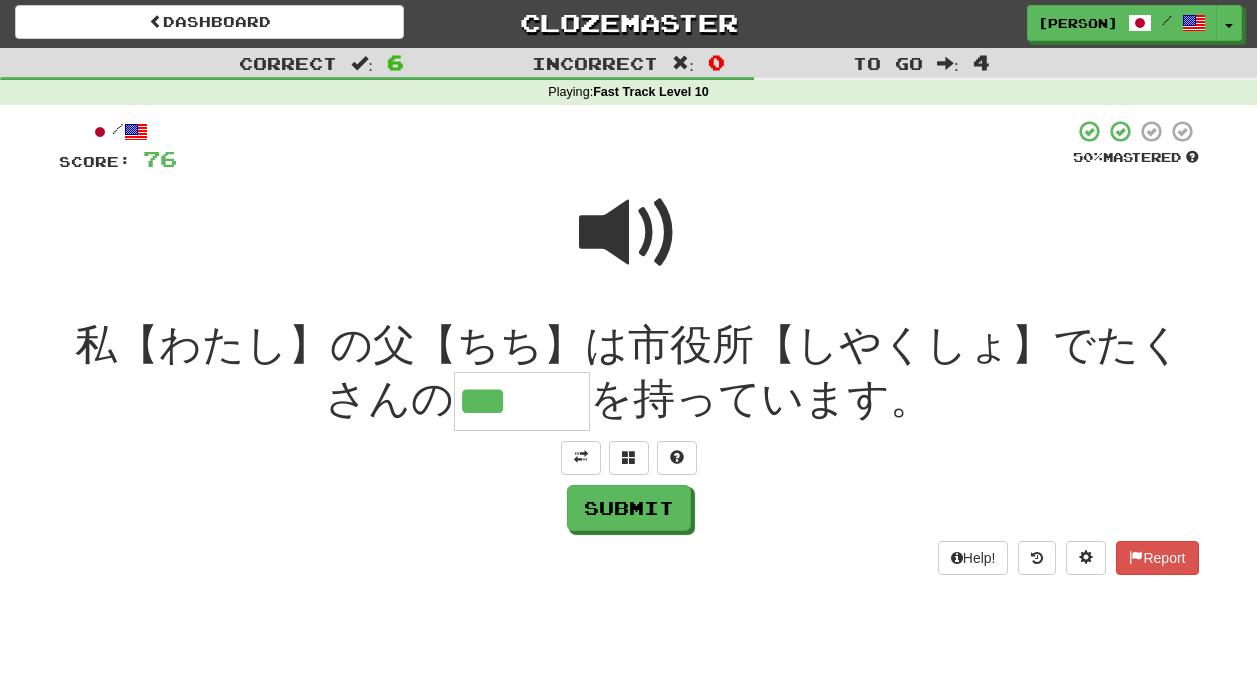 type on "***" 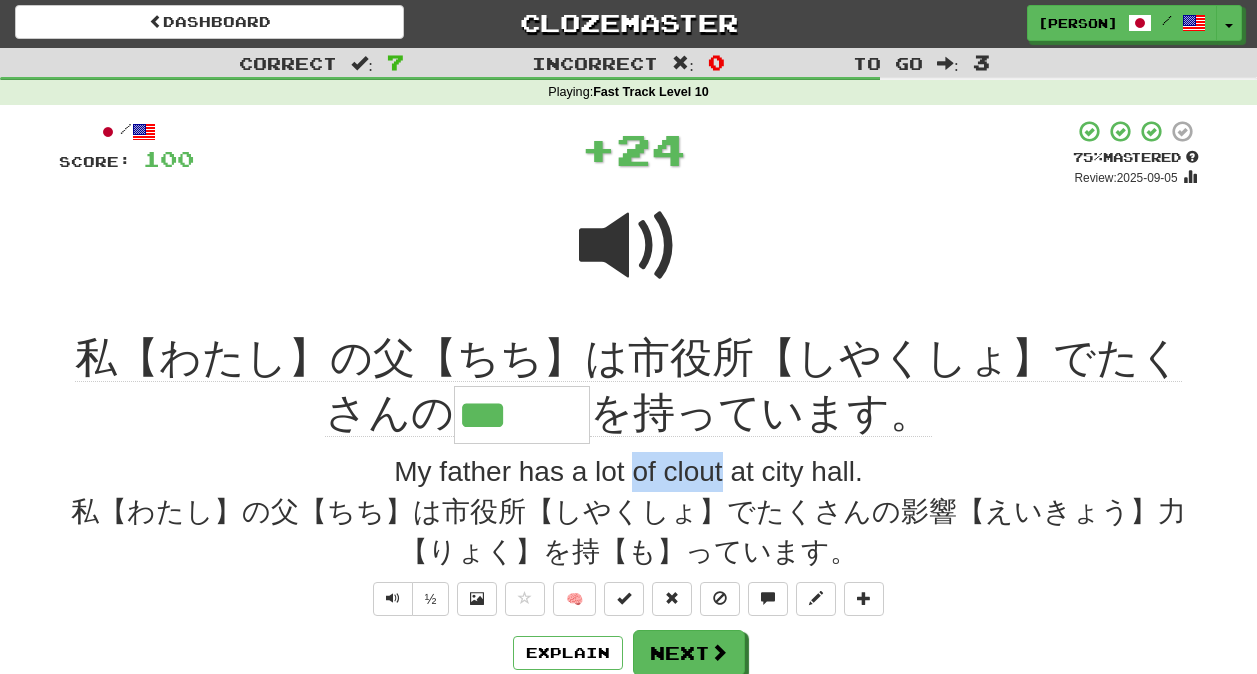 drag, startPoint x: 721, startPoint y: 421, endPoint x: 635, endPoint y: 403, distance: 87.86353 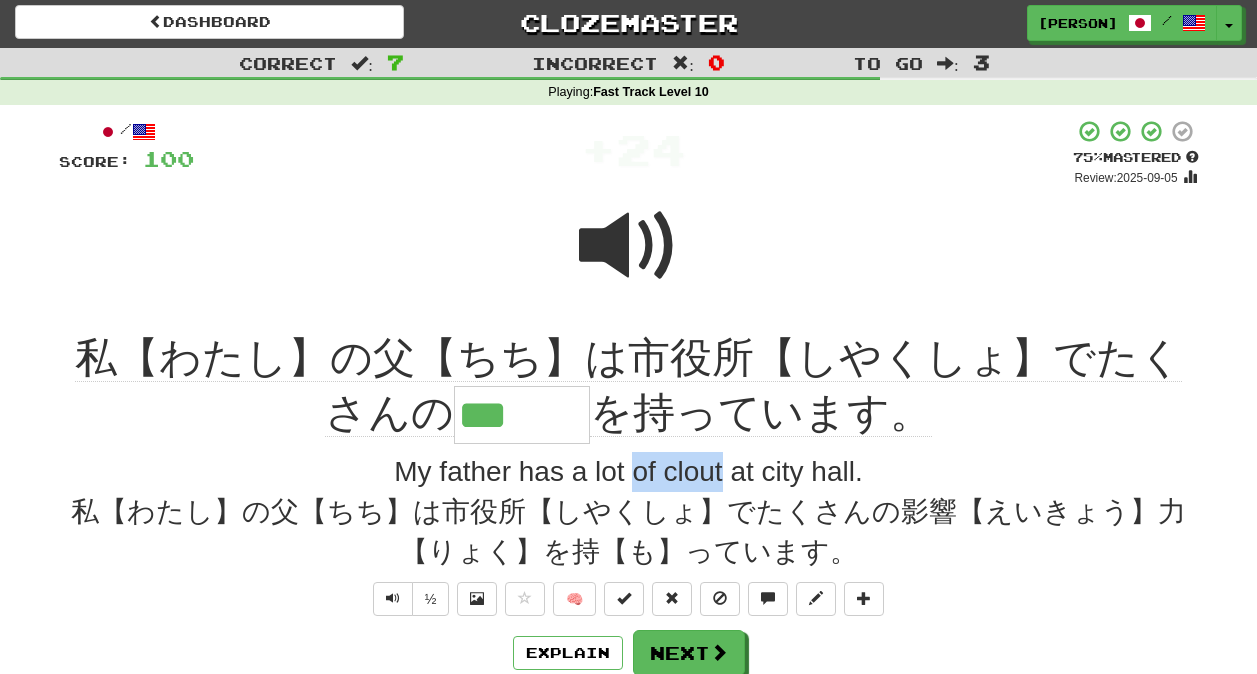 drag, startPoint x: 635, startPoint y: 403, endPoint x: 643, endPoint y: 411, distance: 11.313708 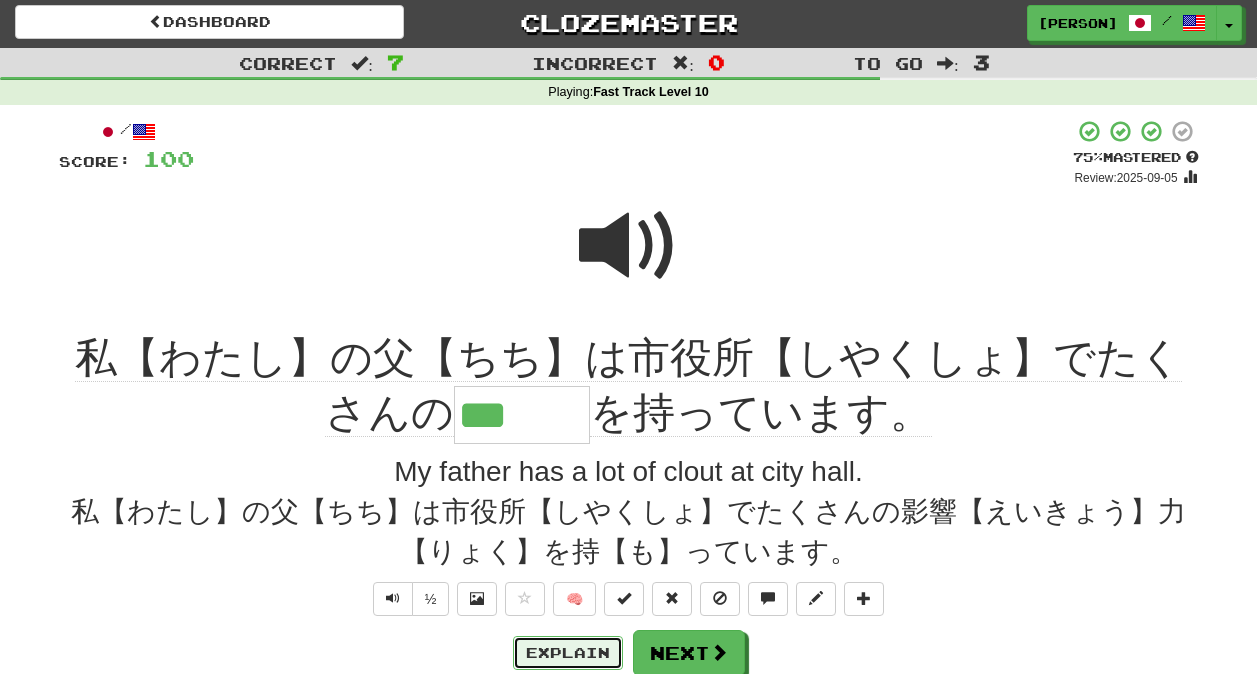 click on "Explain" at bounding box center [568, 653] 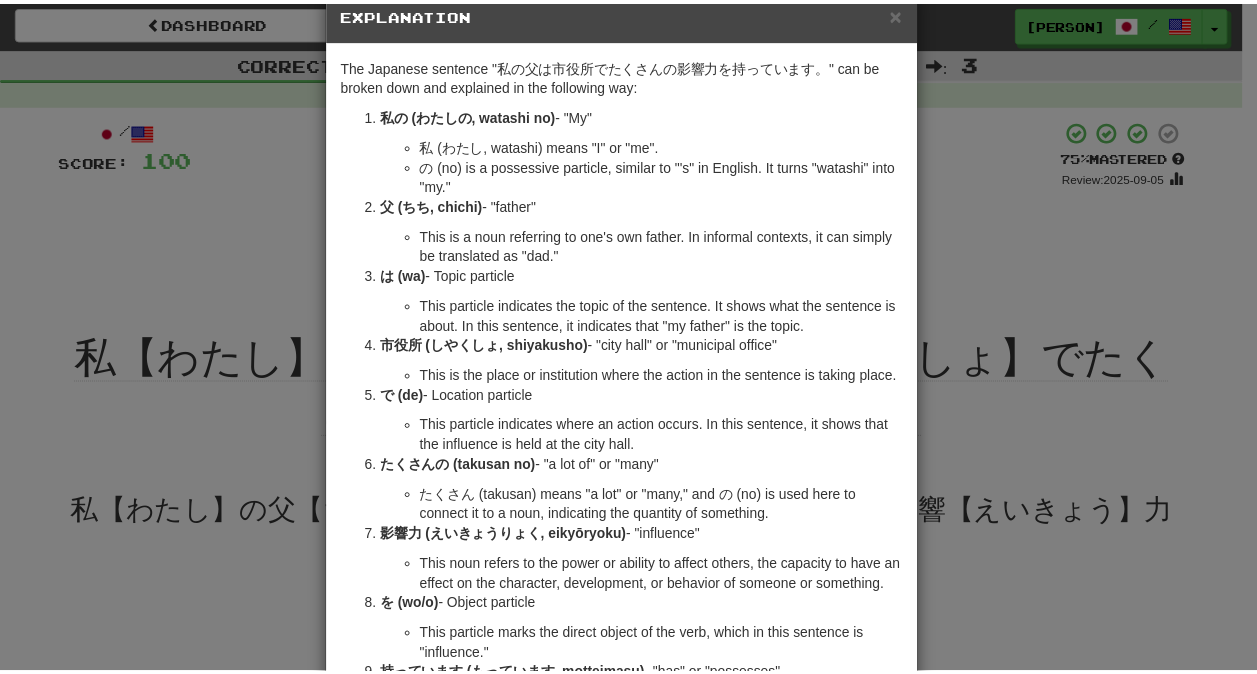scroll, scrollTop: 0, scrollLeft: 0, axis: both 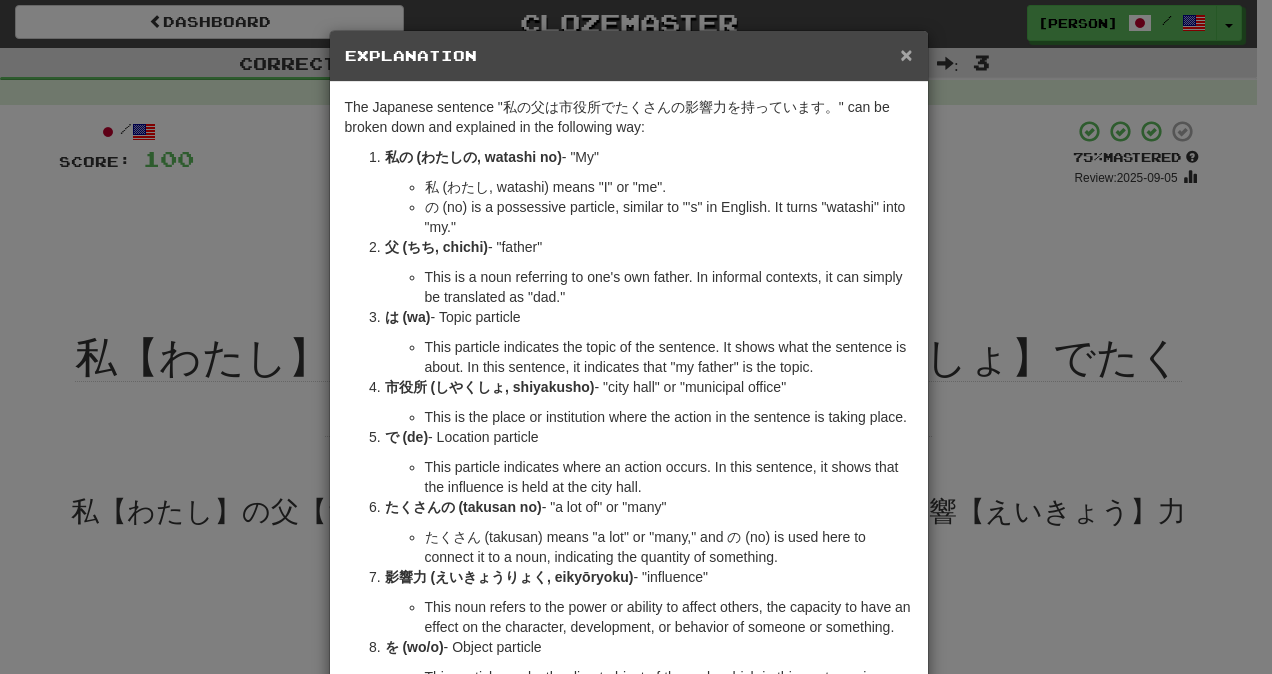 click on "×" at bounding box center (906, 54) 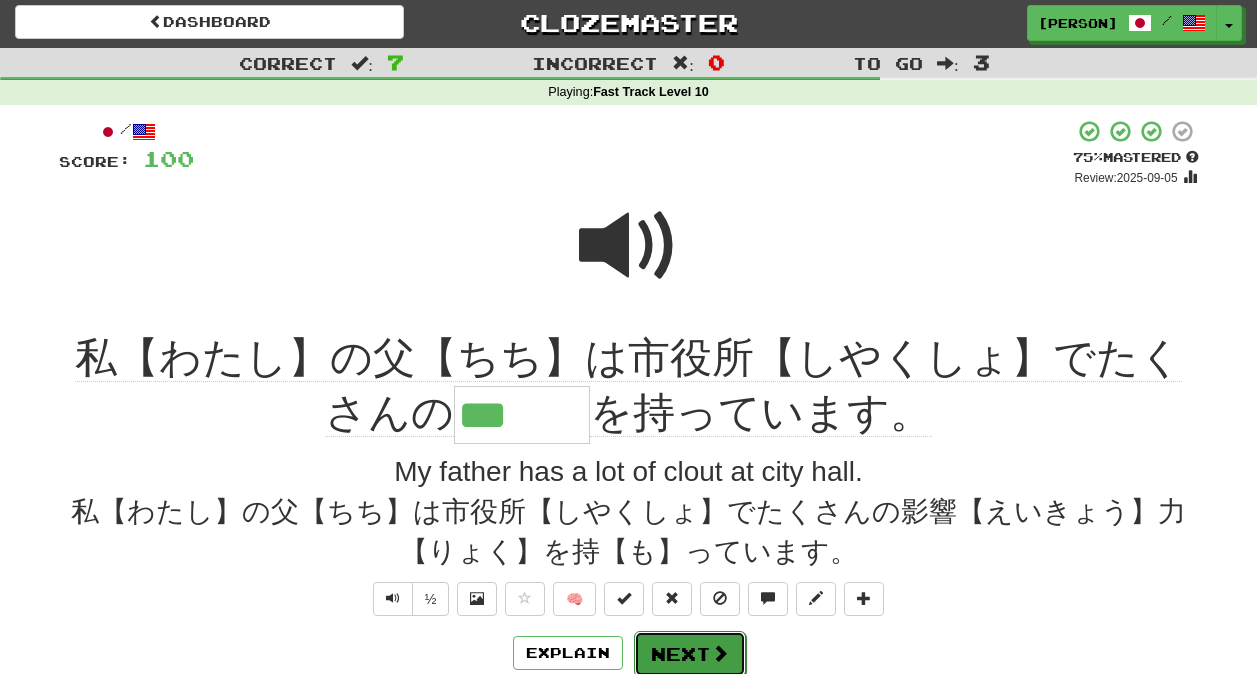 click on "Next" at bounding box center (690, 654) 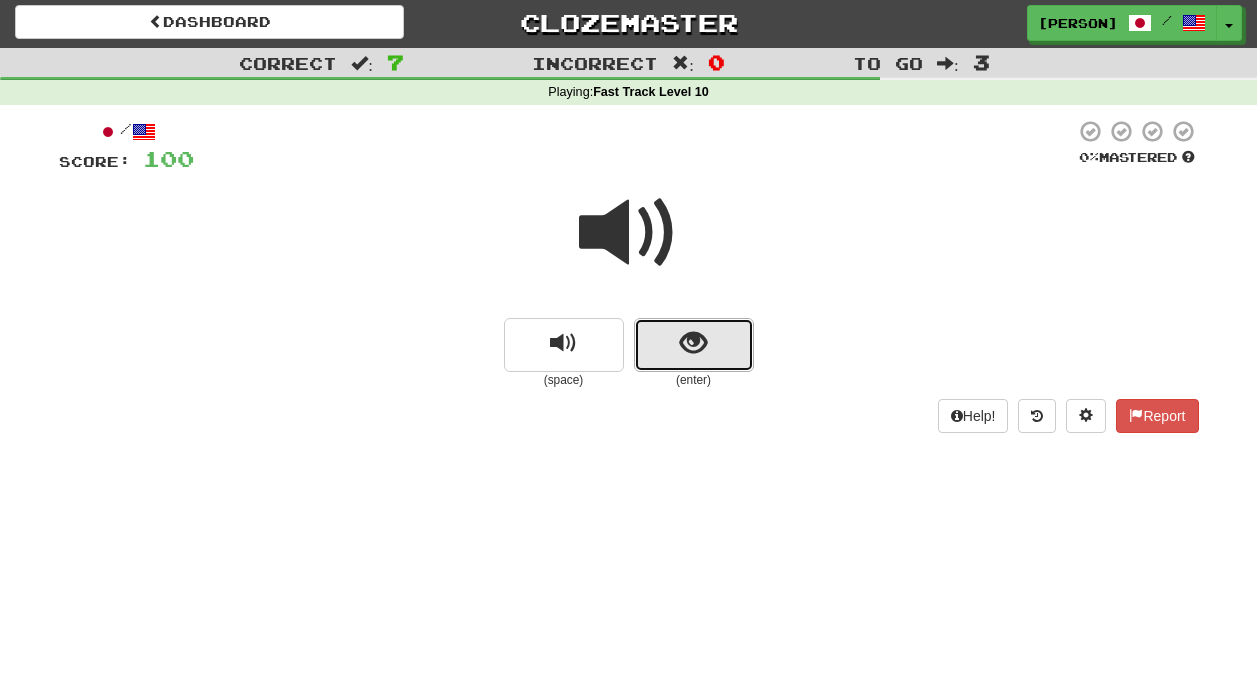 click at bounding box center (694, 345) 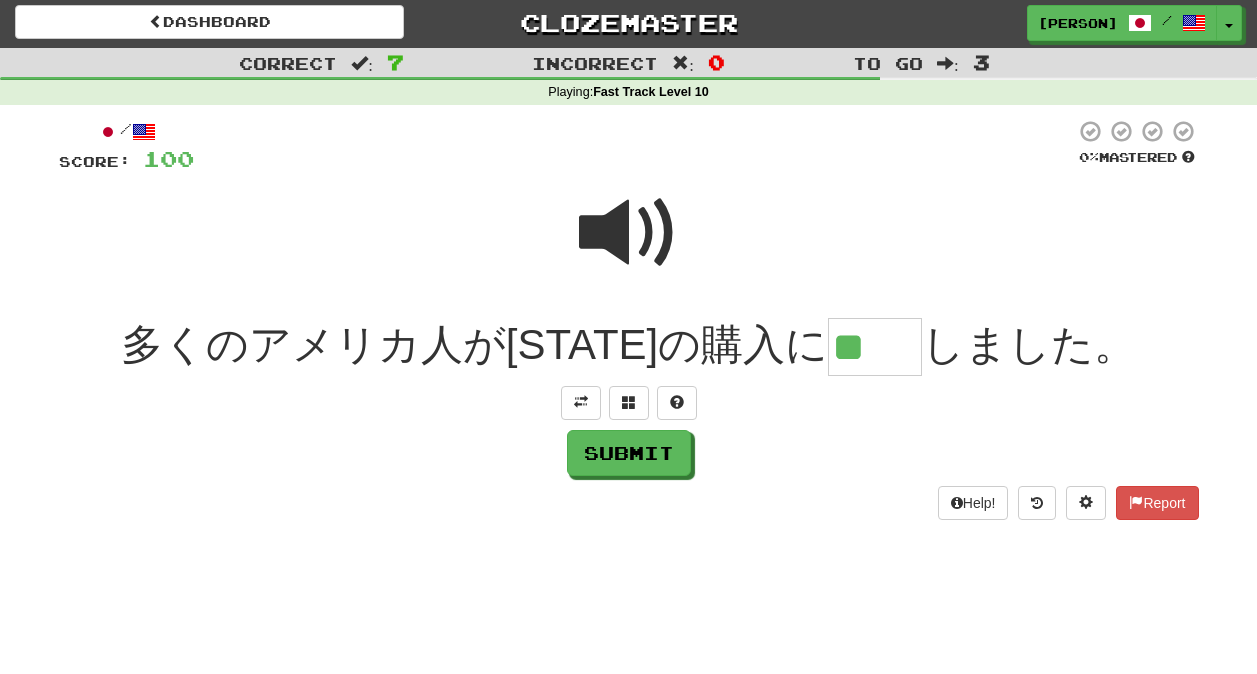 scroll, scrollTop: 0, scrollLeft: 0, axis: both 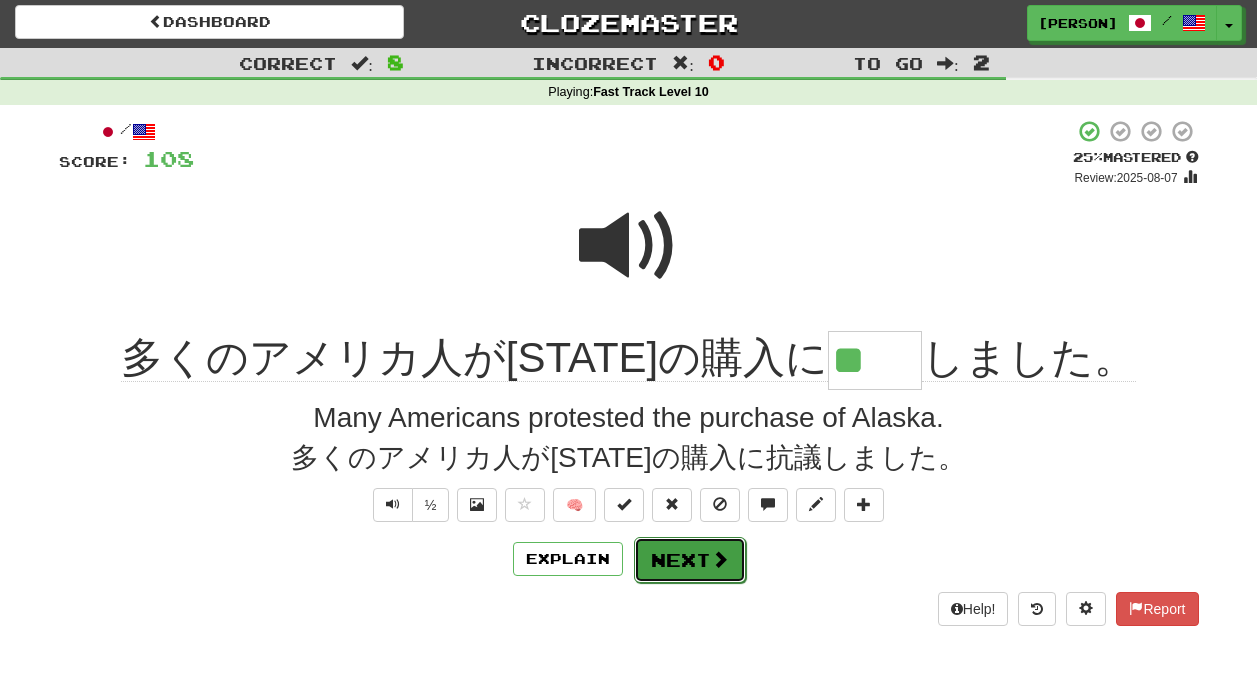 click at bounding box center [720, 559] 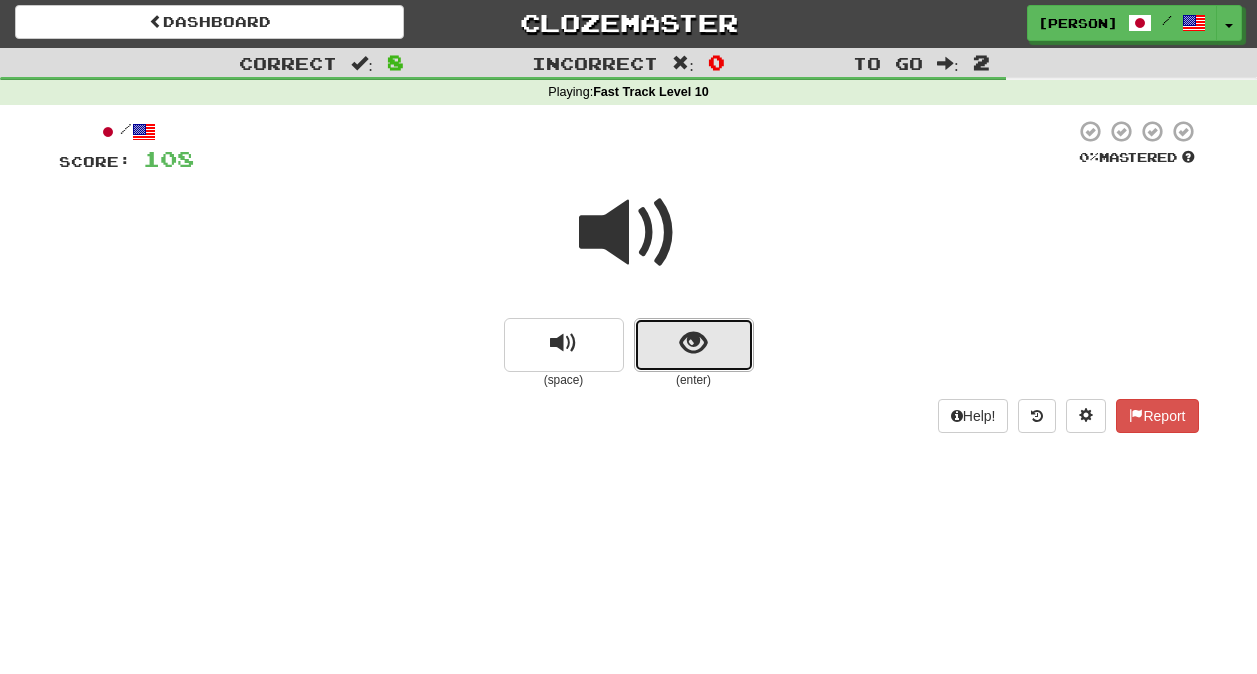 click at bounding box center (694, 345) 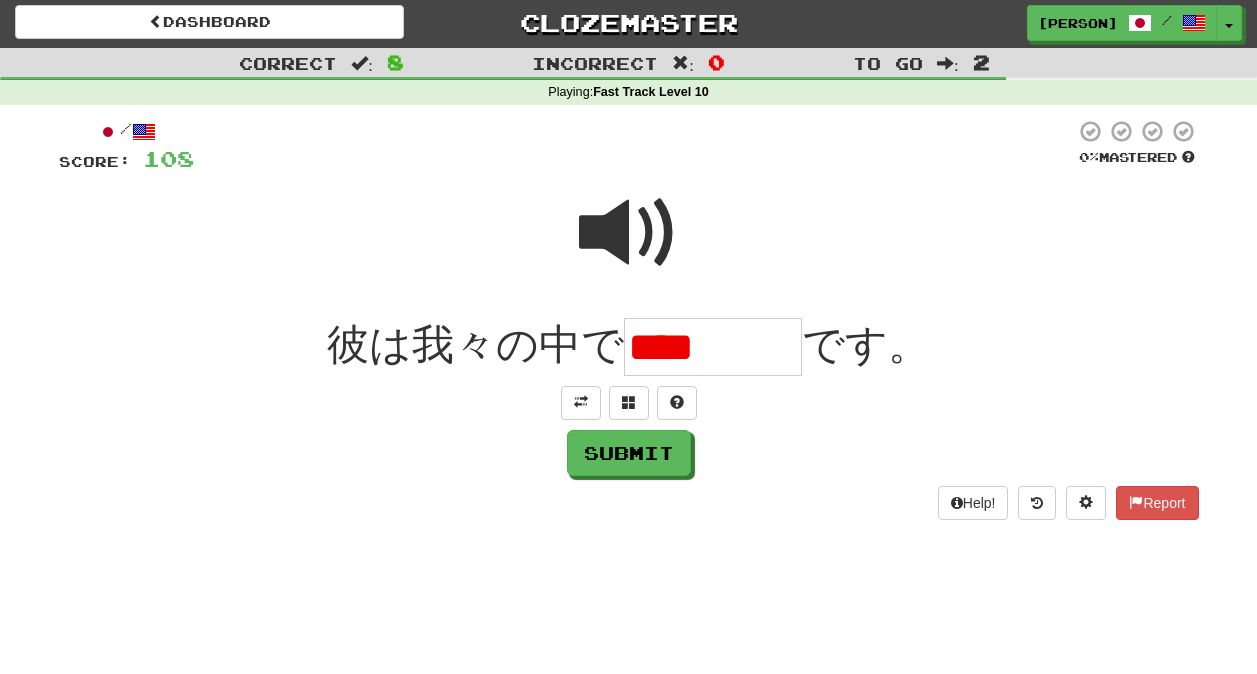 scroll, scrollTop: 0, scrollLeft: 0, axis: both 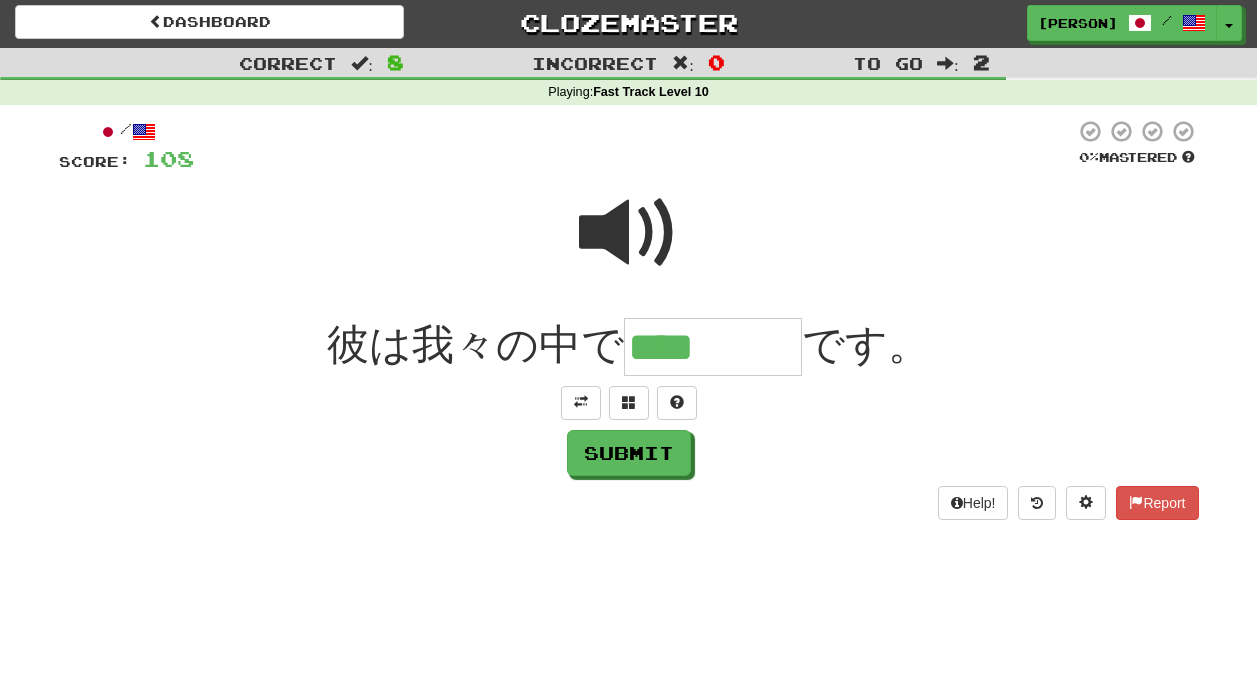 type on "****" 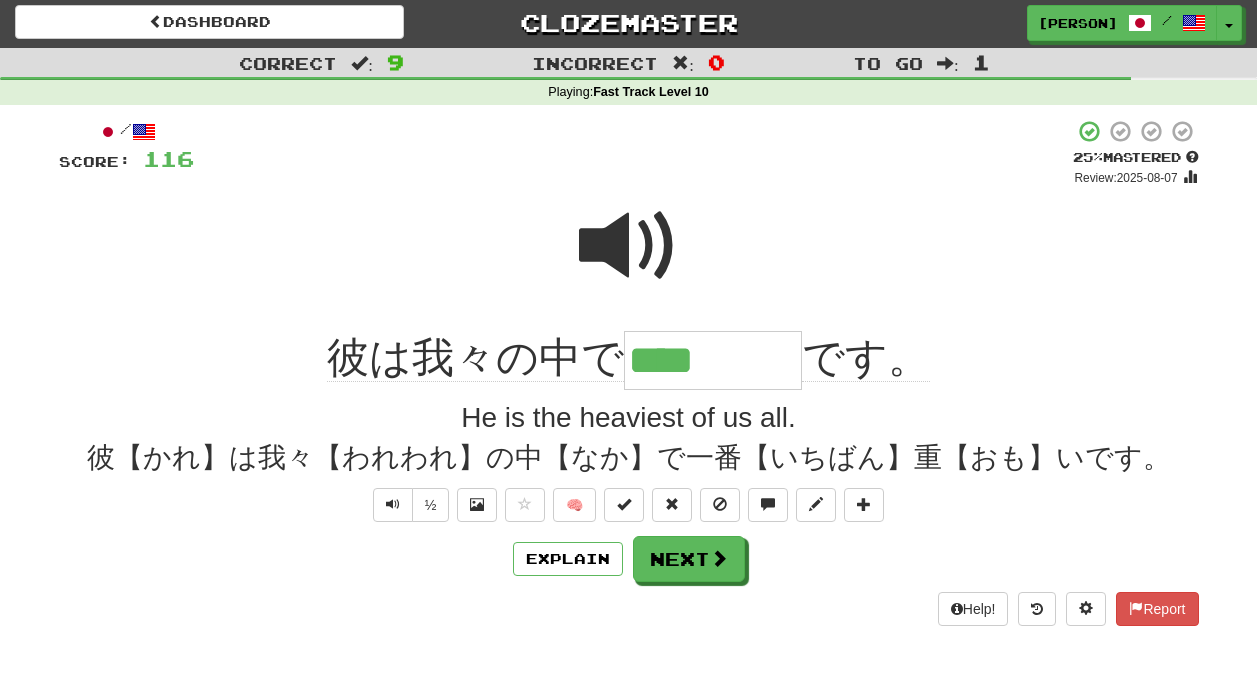 click on "/  Score:   116 + 8 25 %  Mastered Review:  2025-08-07 彼は我々の中で **** です。 He is the heaviest of us all. 彼【かれ】は我々【われわれ】の中【なか】で一番【いちばん】重【おも】いです。 ½ 🧠 Explain Next  Help!  Report" at bounding box center [629, 372] 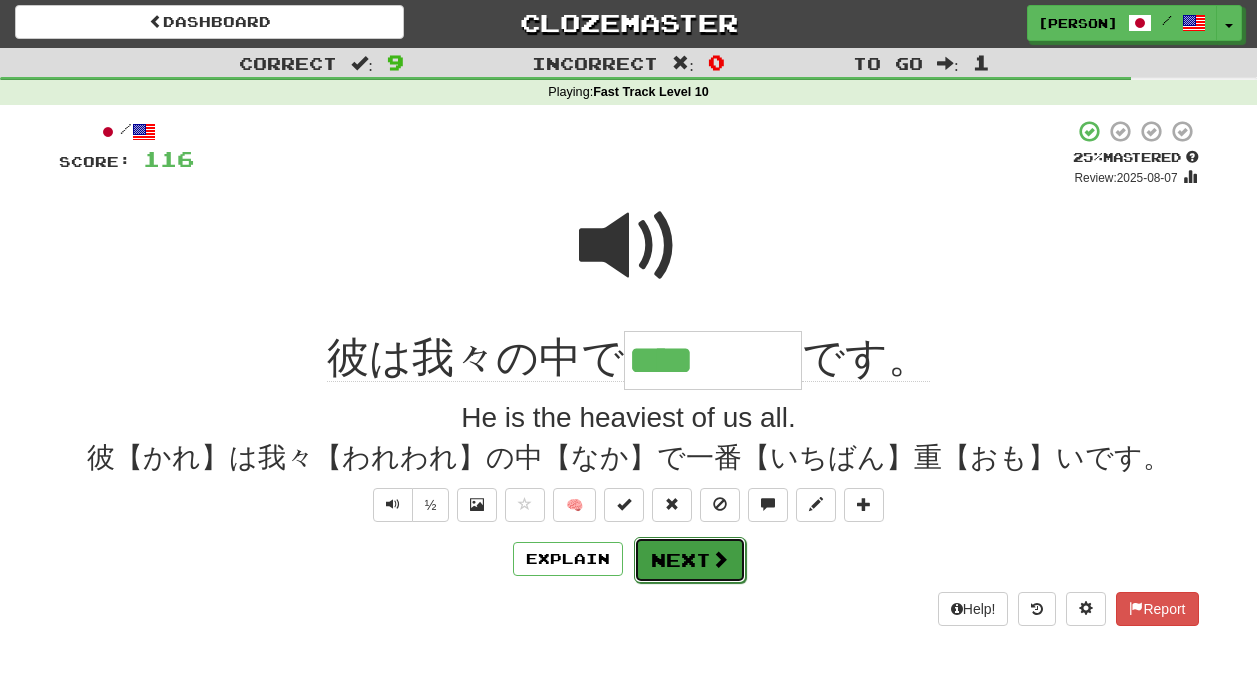 click on "Next" at bounding box center (690, 560) 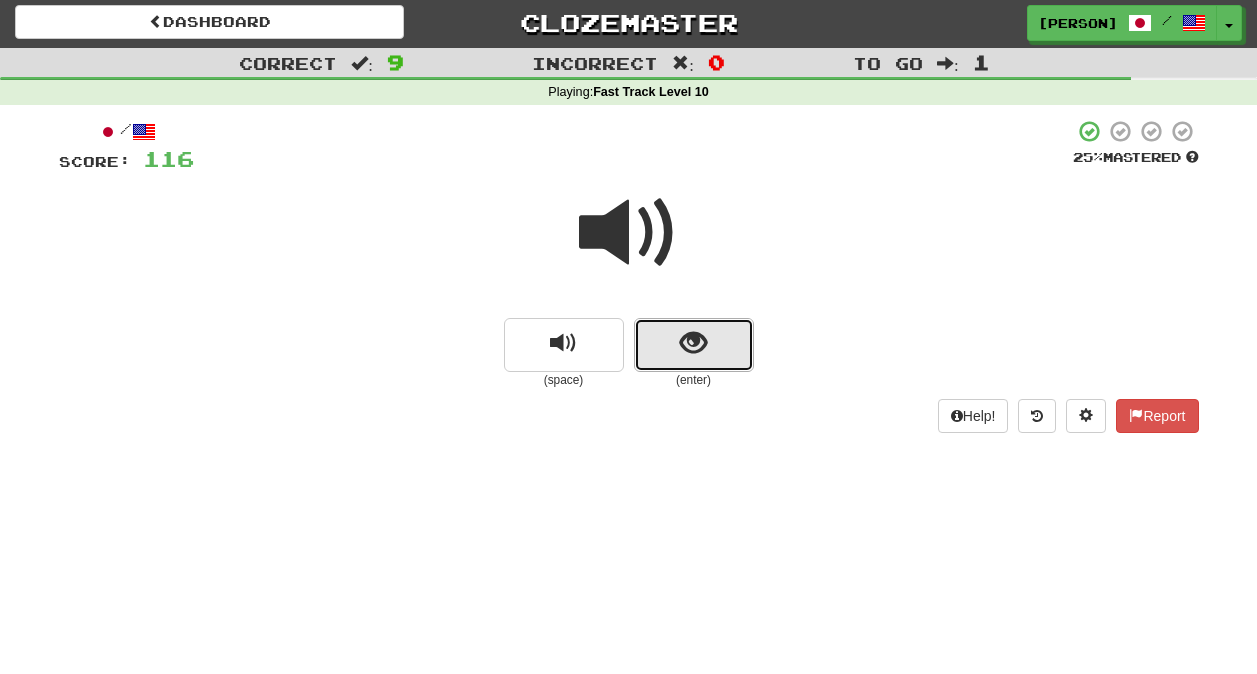 click at bounding box center (693, 343) 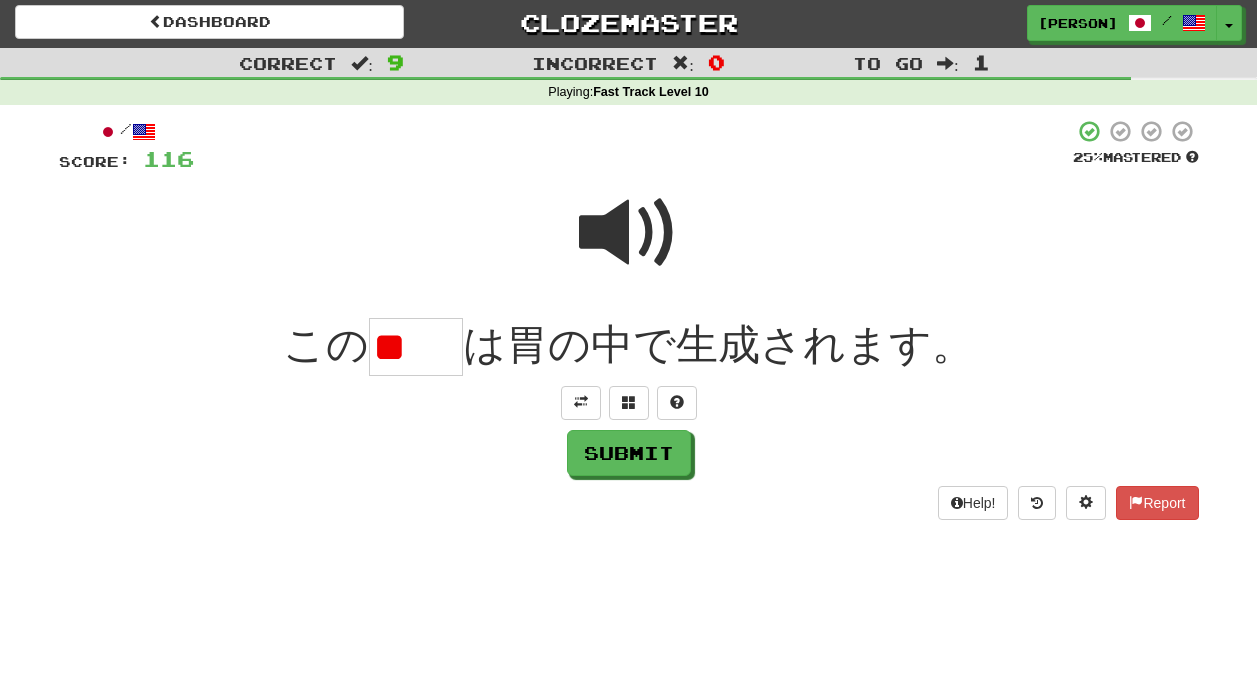scroll, scrollTop: 0, scrollLeft: 0, axis: both 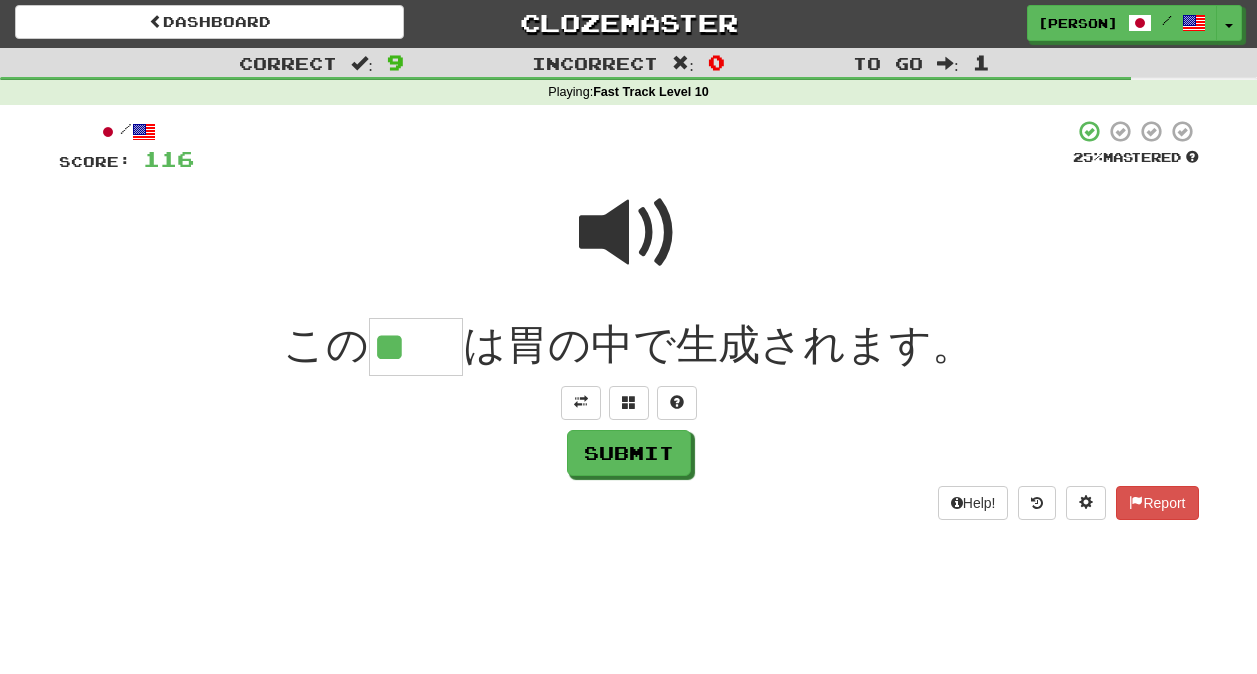 type on "*" 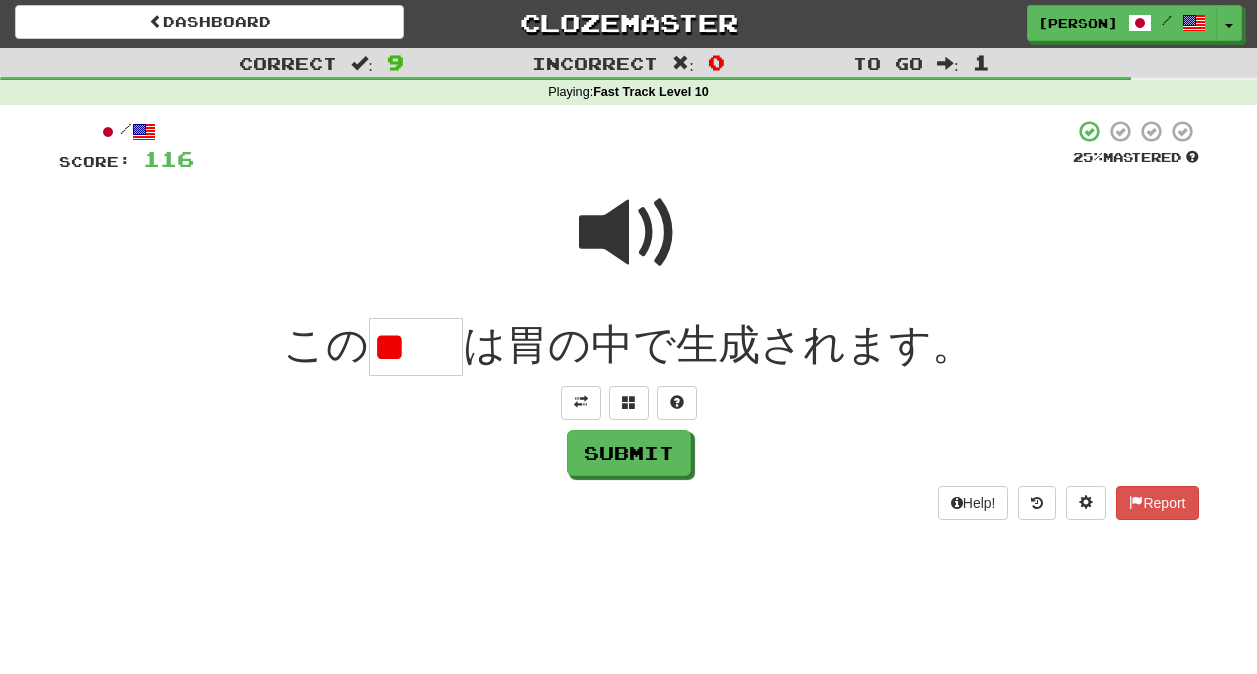 scroll, scrollTop: 0, scrollLeft: 0, axis: both 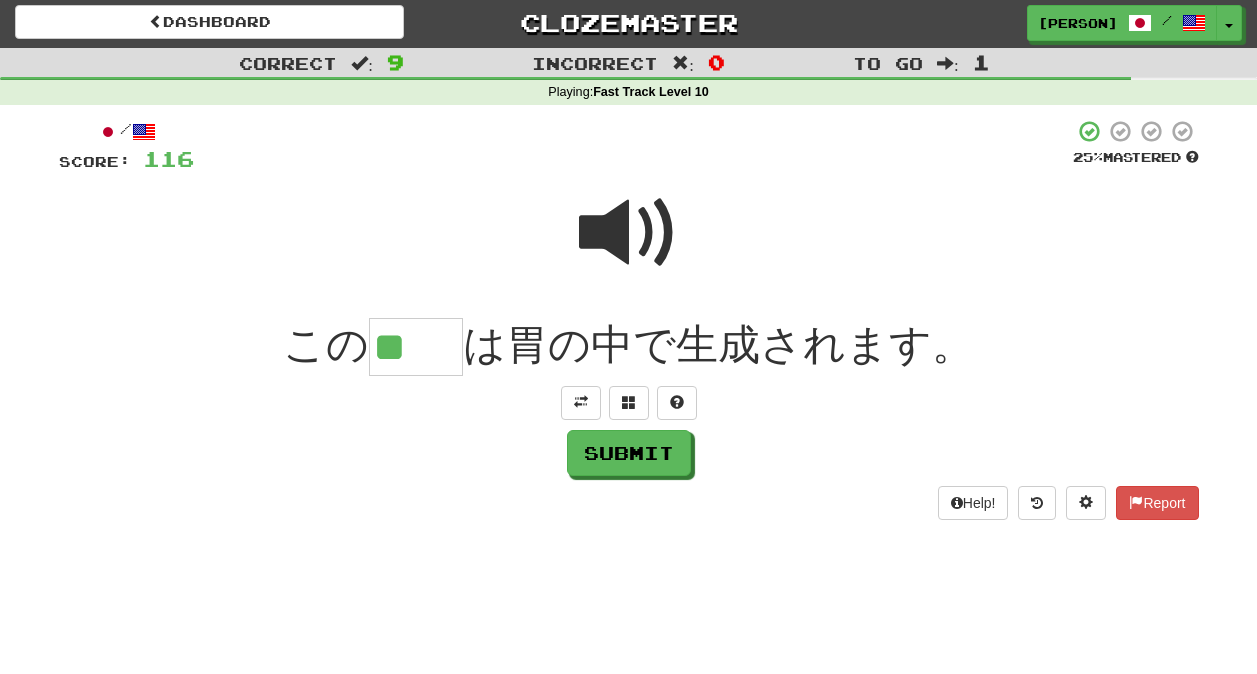 type on "**" 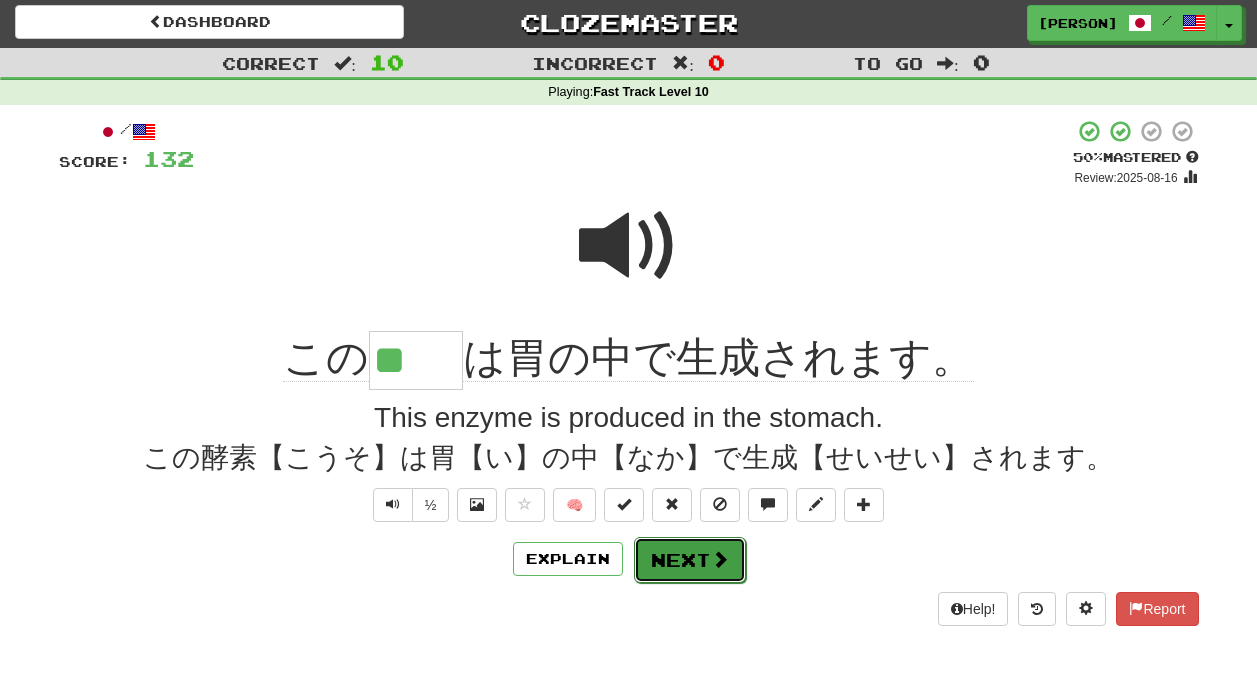 click at bounding box center (720, 559) 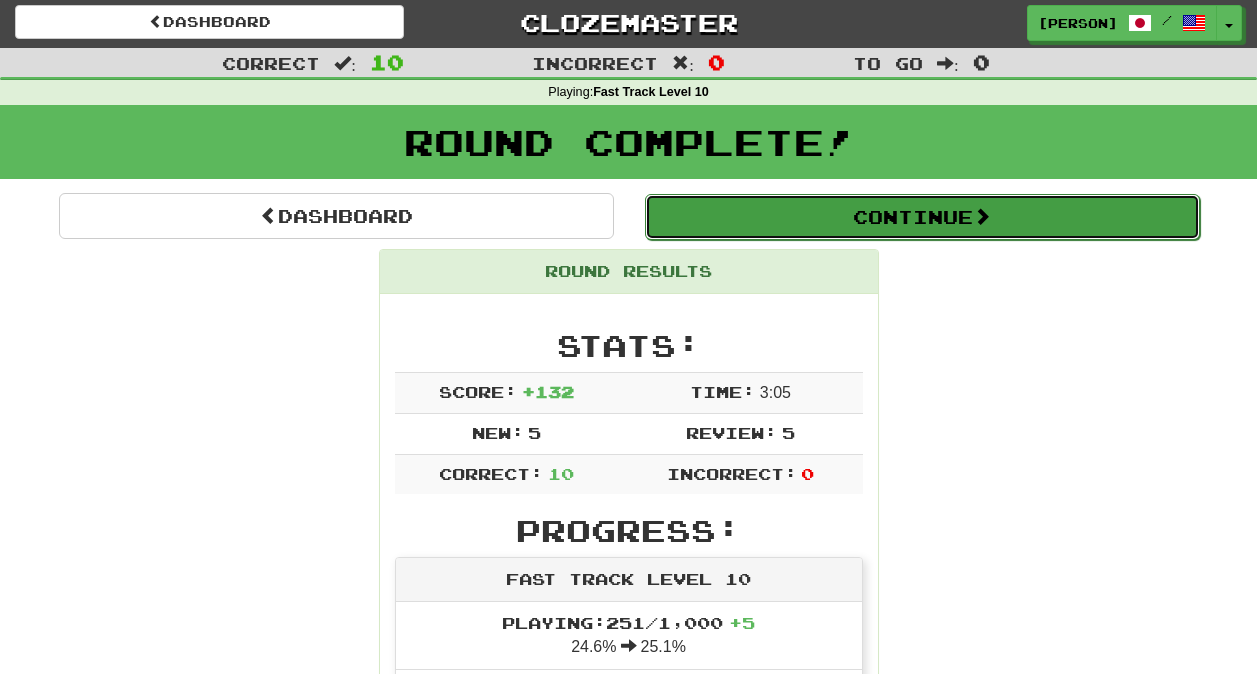 click on "Continue" at bounding box center [922, 217] 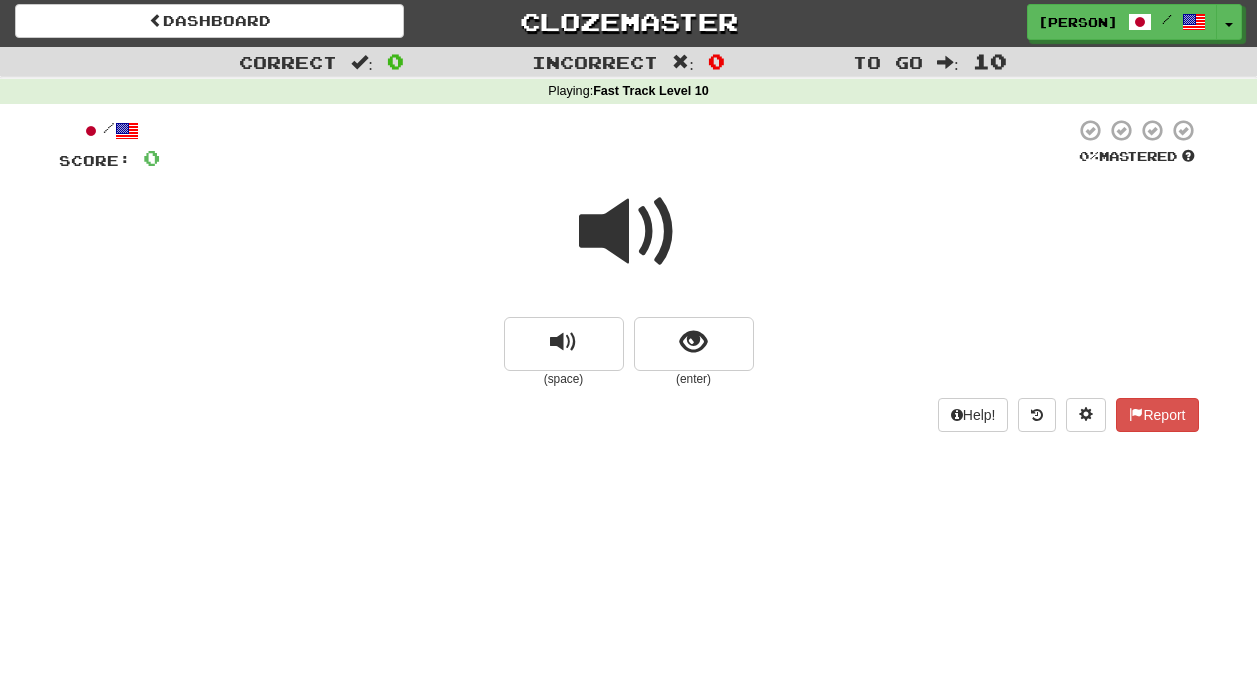 scroll, scrollTop: 0, scrollLeft: 0, axis: both 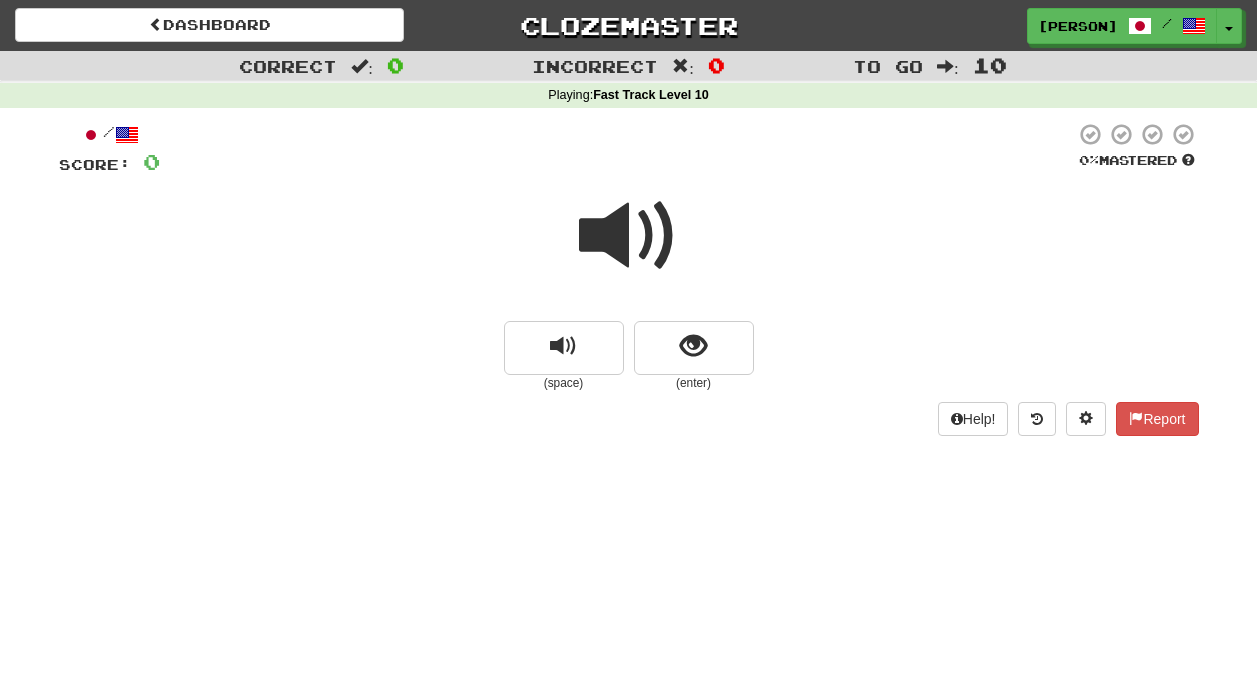 click at bounding box center (629, 236) 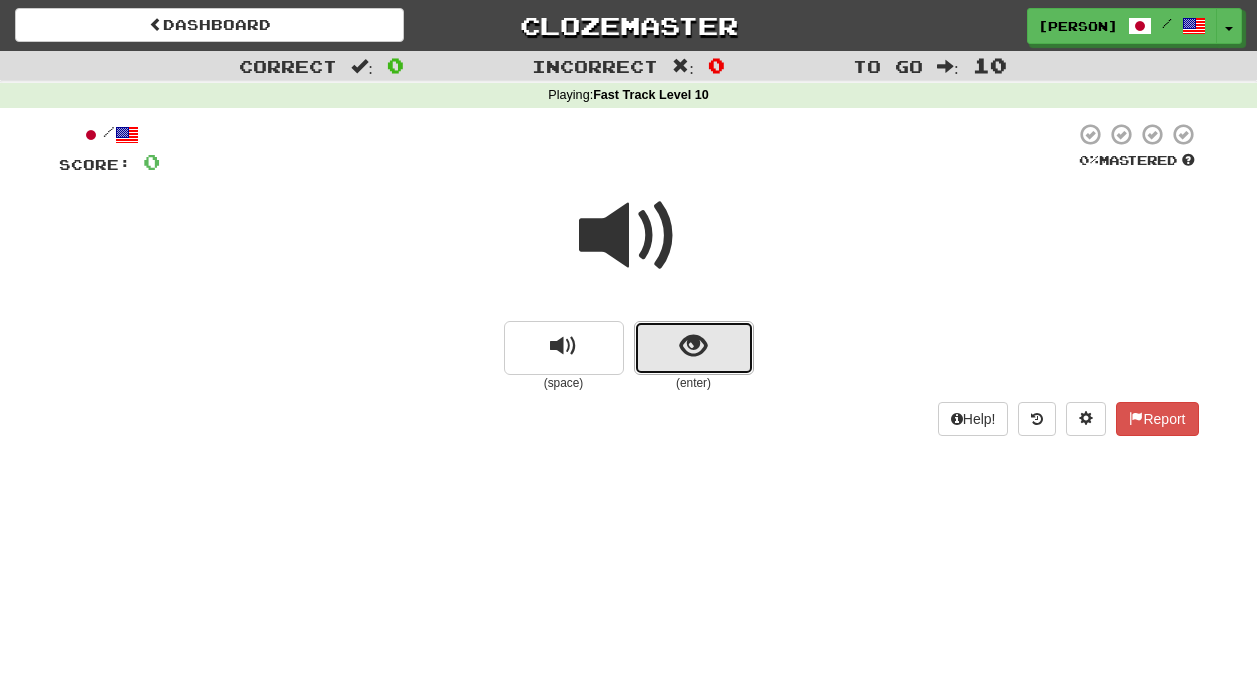 click at bounding box center (693, 346) 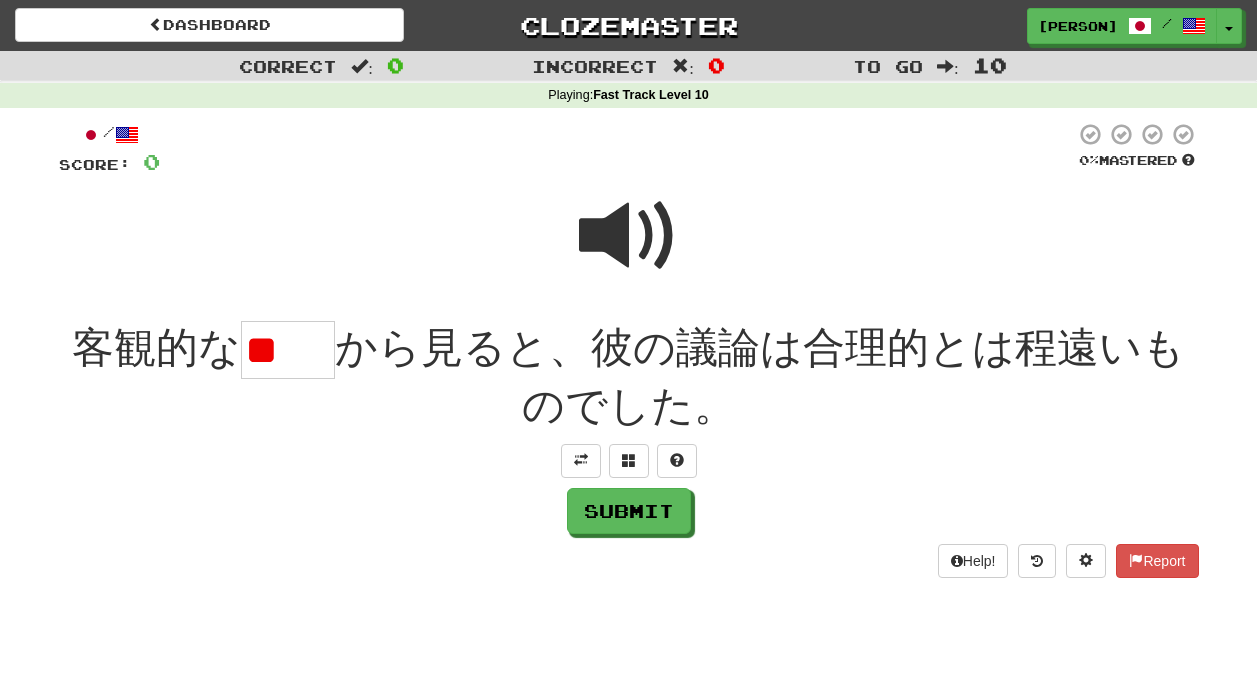scroll, scrollTop: 0, scrollLeft: 0, axis: both 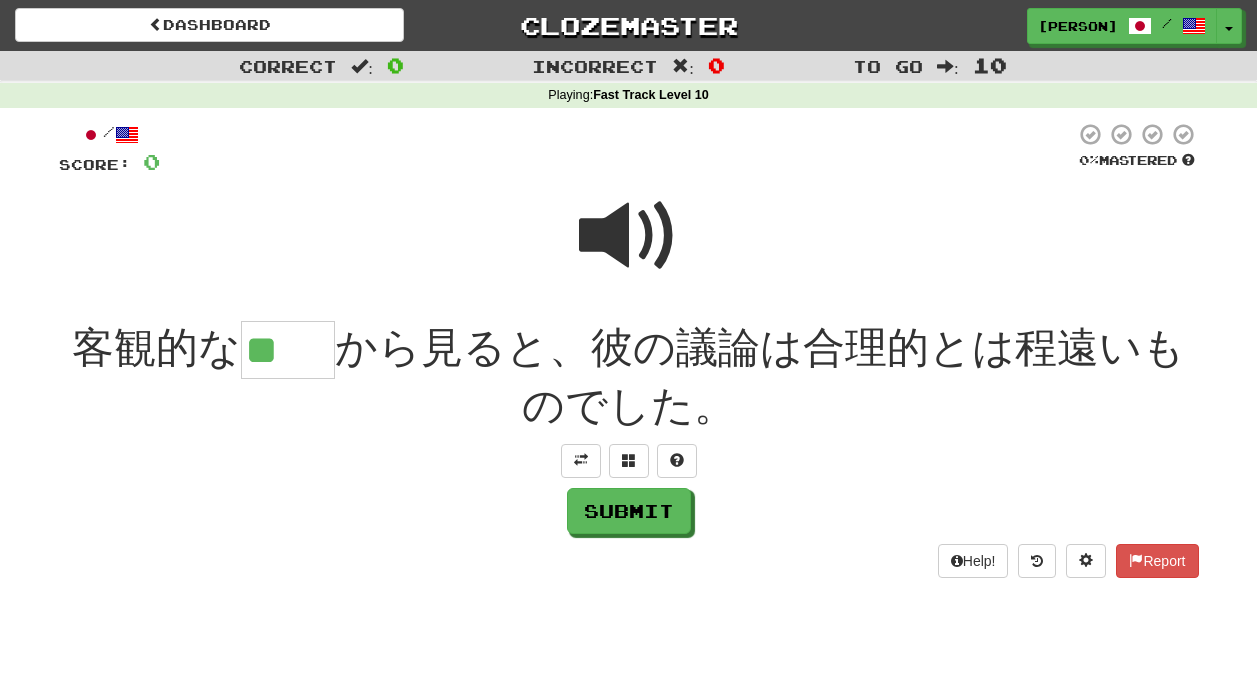 type on "**" 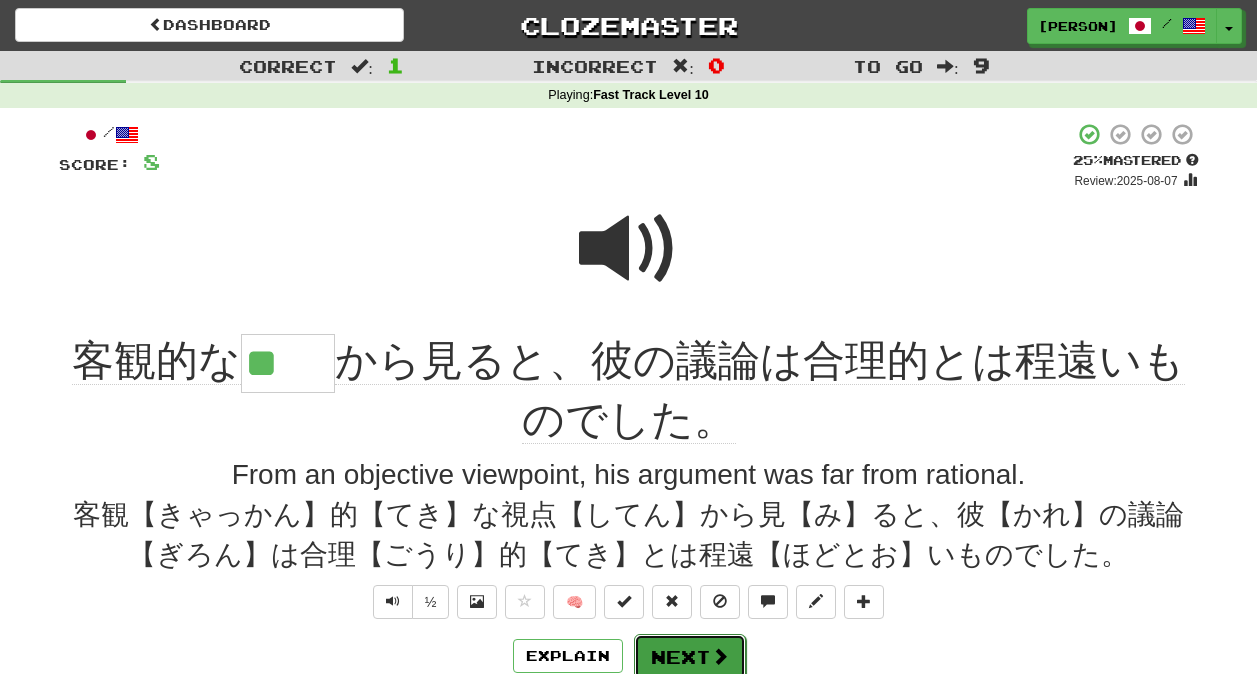 click on "Next" at bounding box center [690, 657] 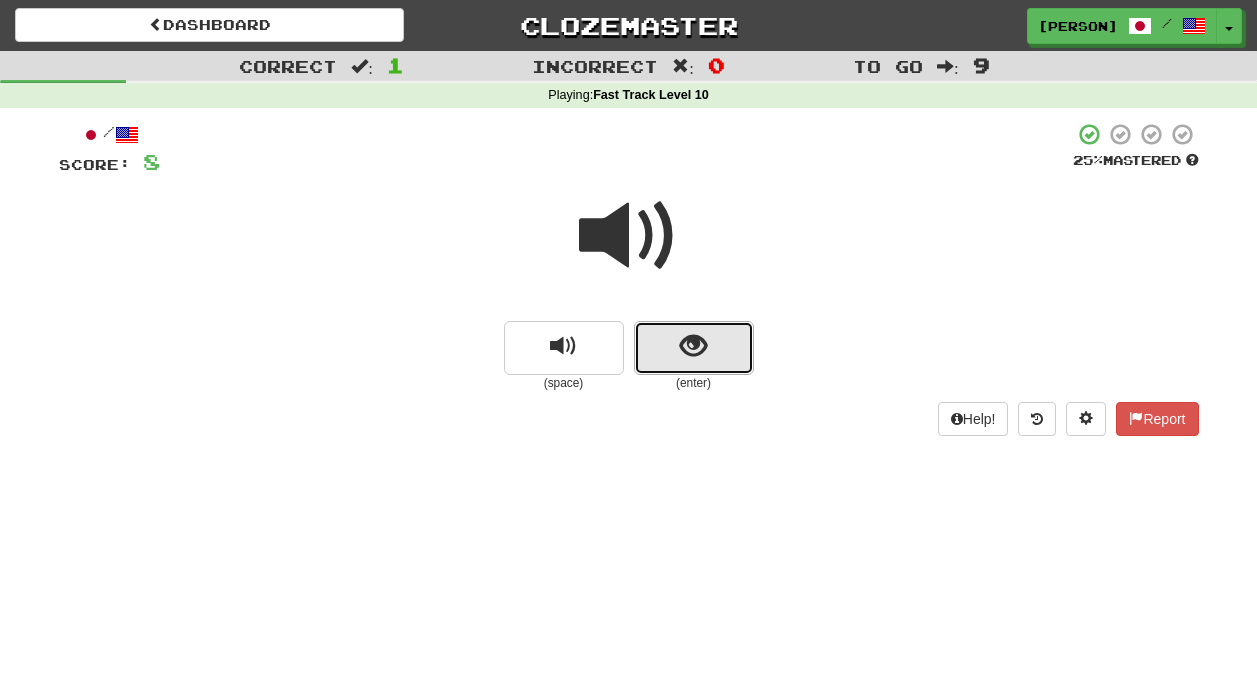 click at bounding box center (694, 348) 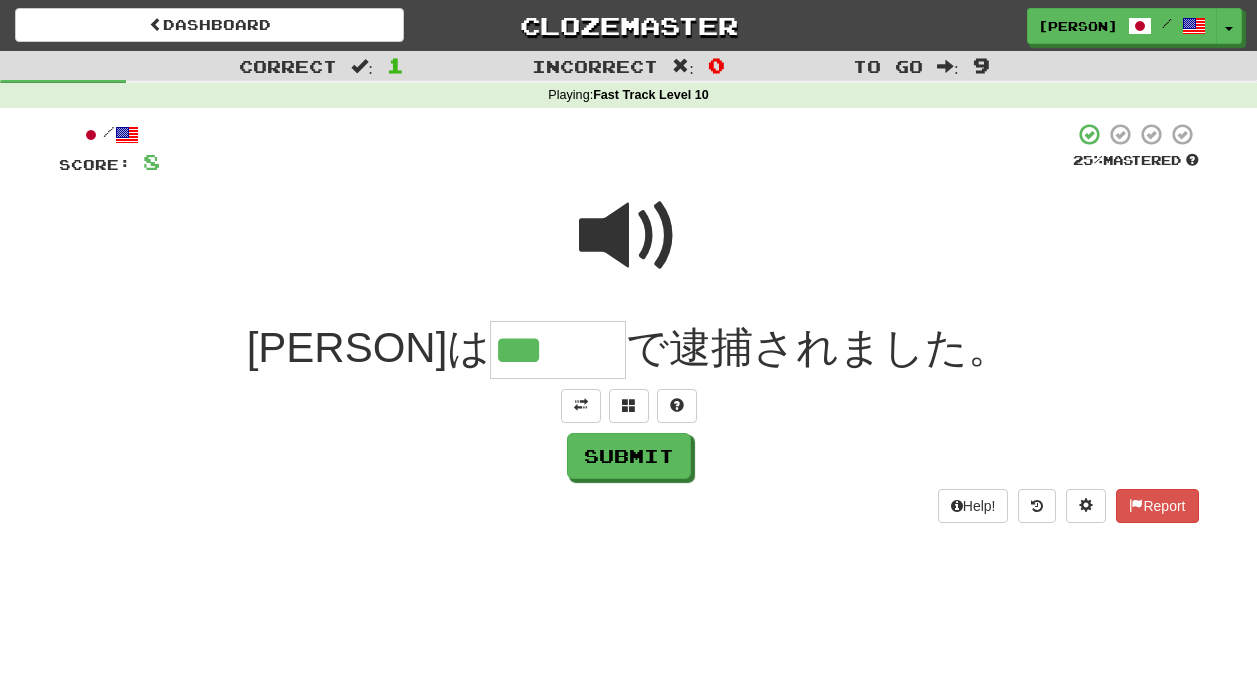 scroll, scrollTop: 0, scrollLeft: 0, axis: both 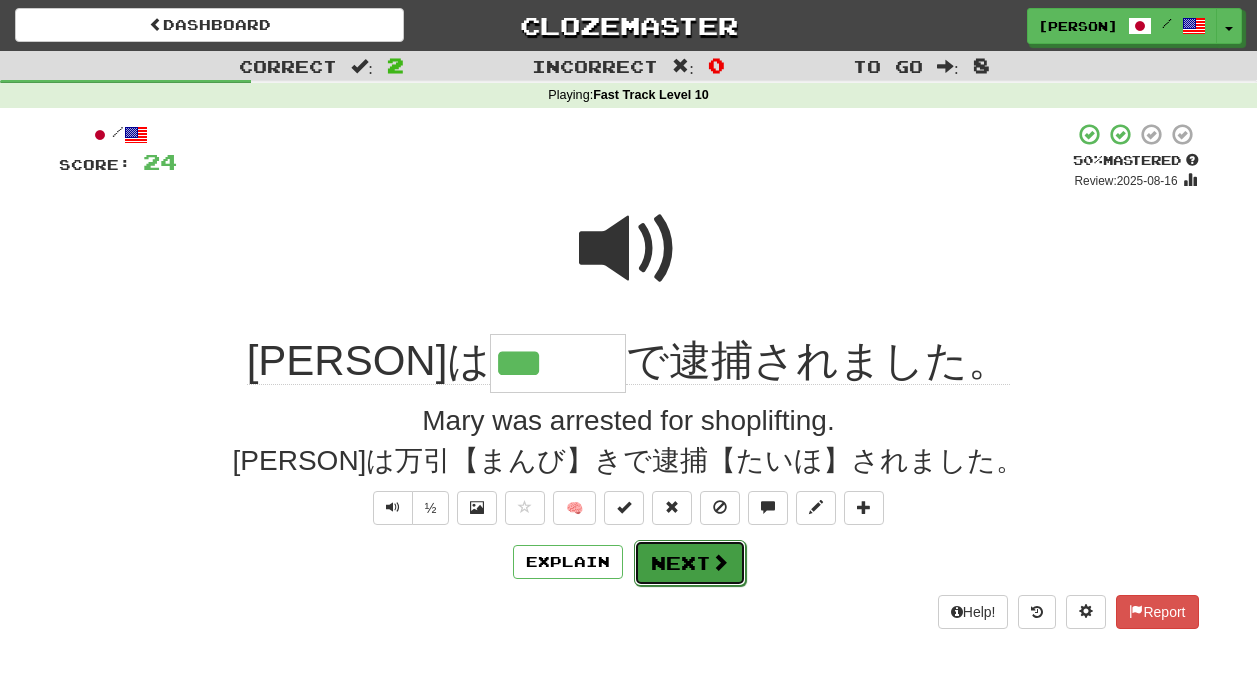 click at bounding box center [720, 562] 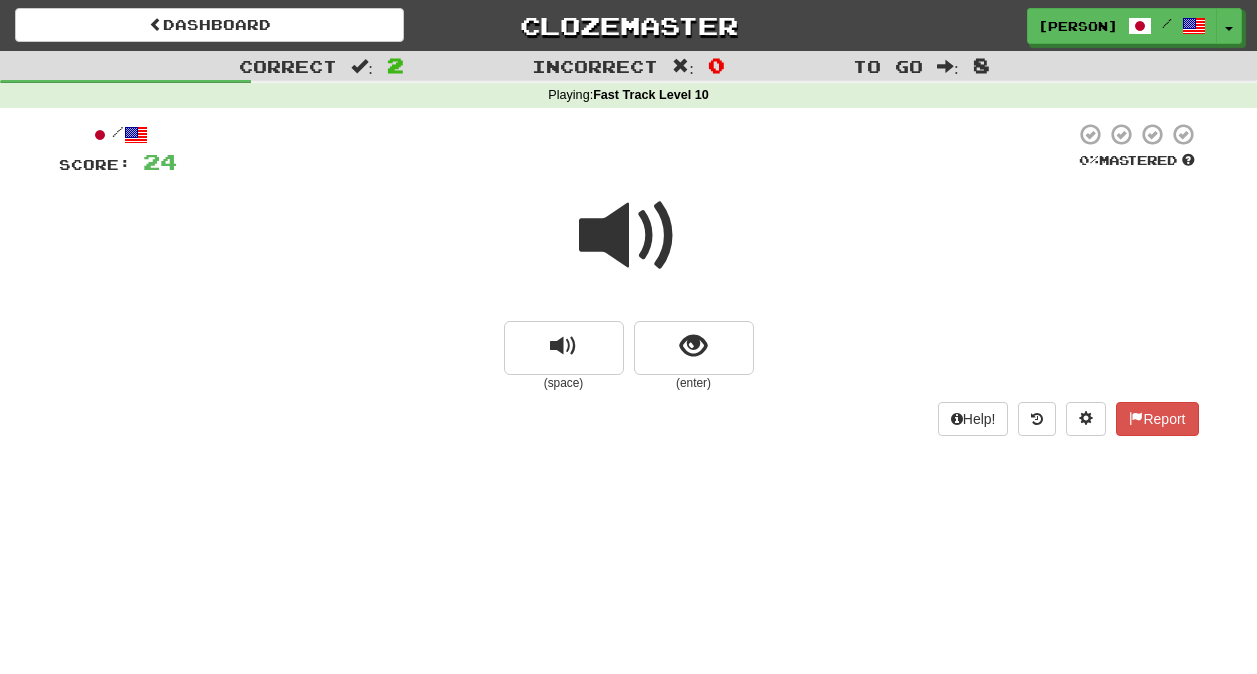 click at bounding box center (629, 236) 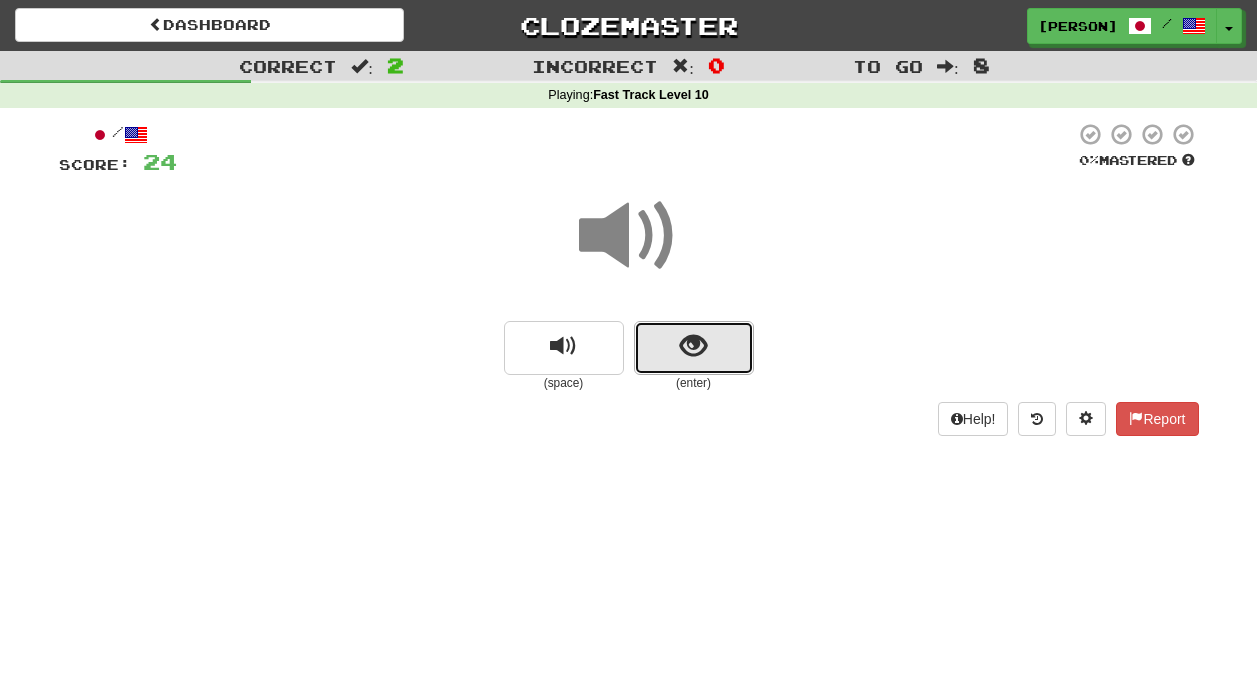 click at bounding box center [694, 348] 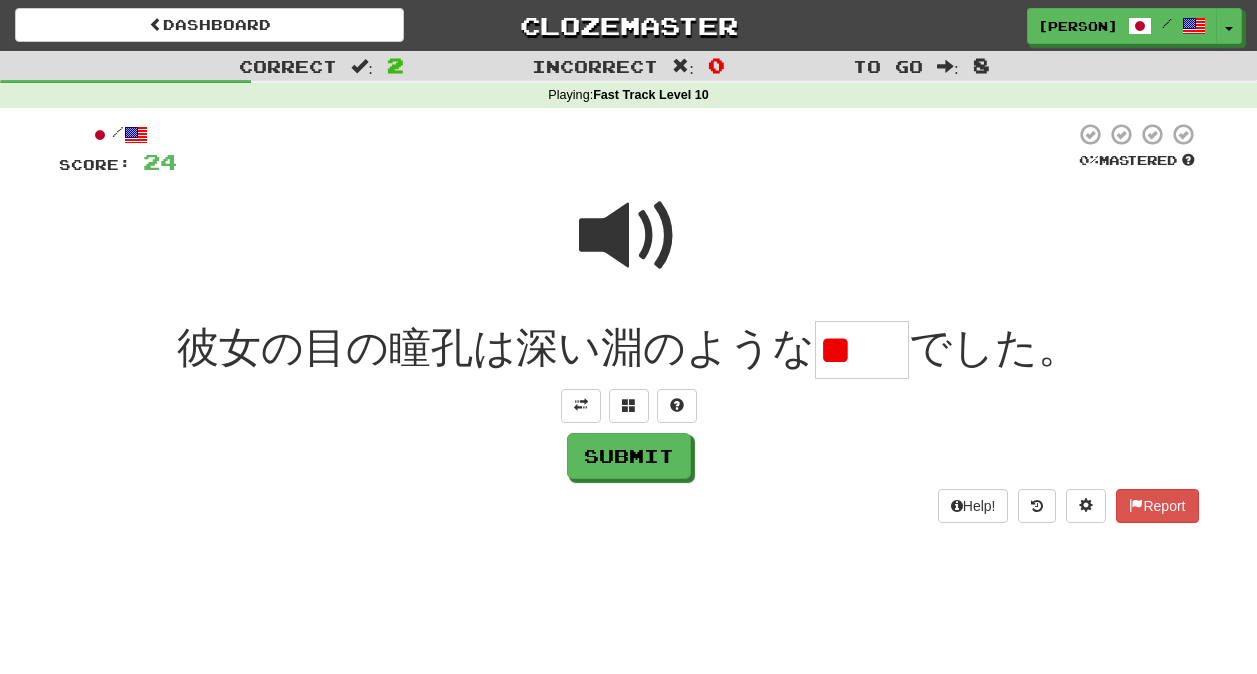 scroll, scrollTop: 0, scrollLeft: 0, axis: both 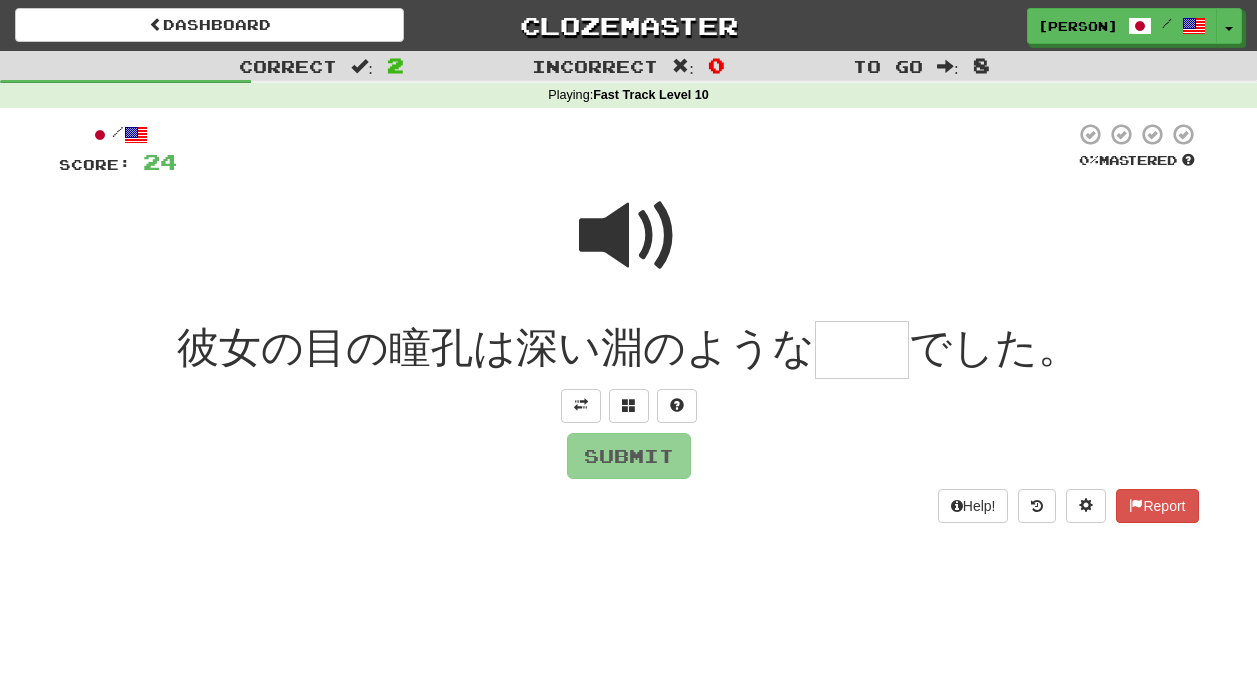 click at bounding box center (629, 236) 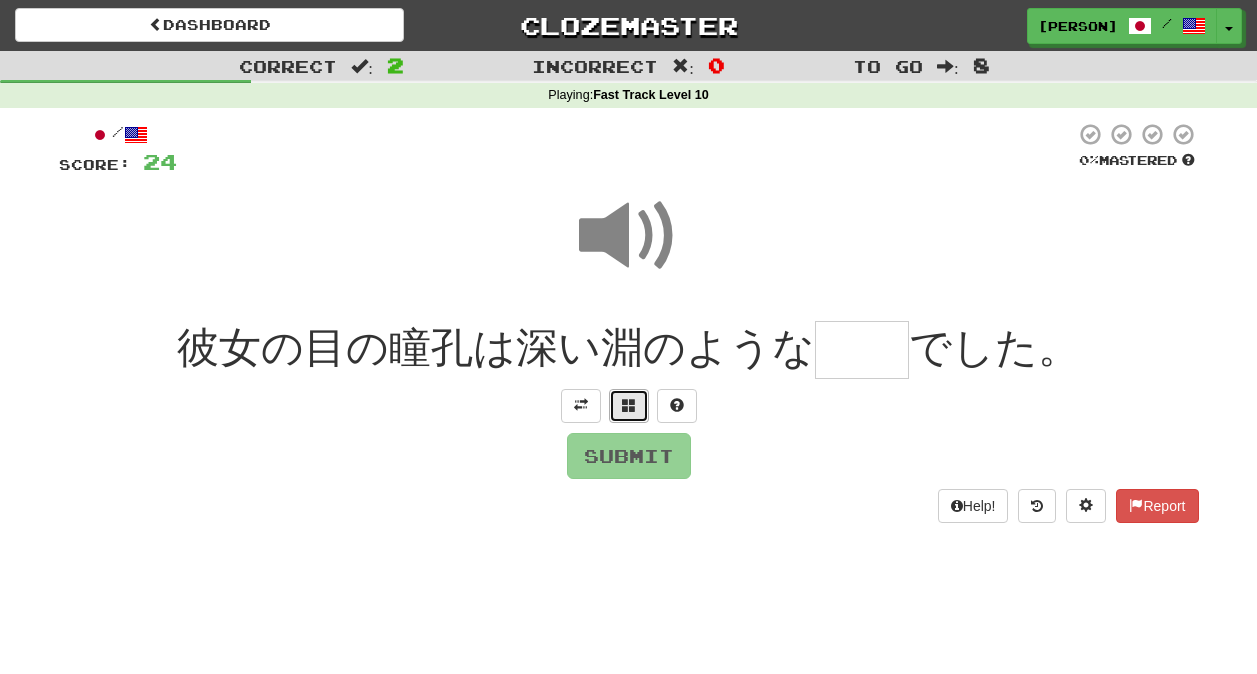 click at bounding box center (629, 405) 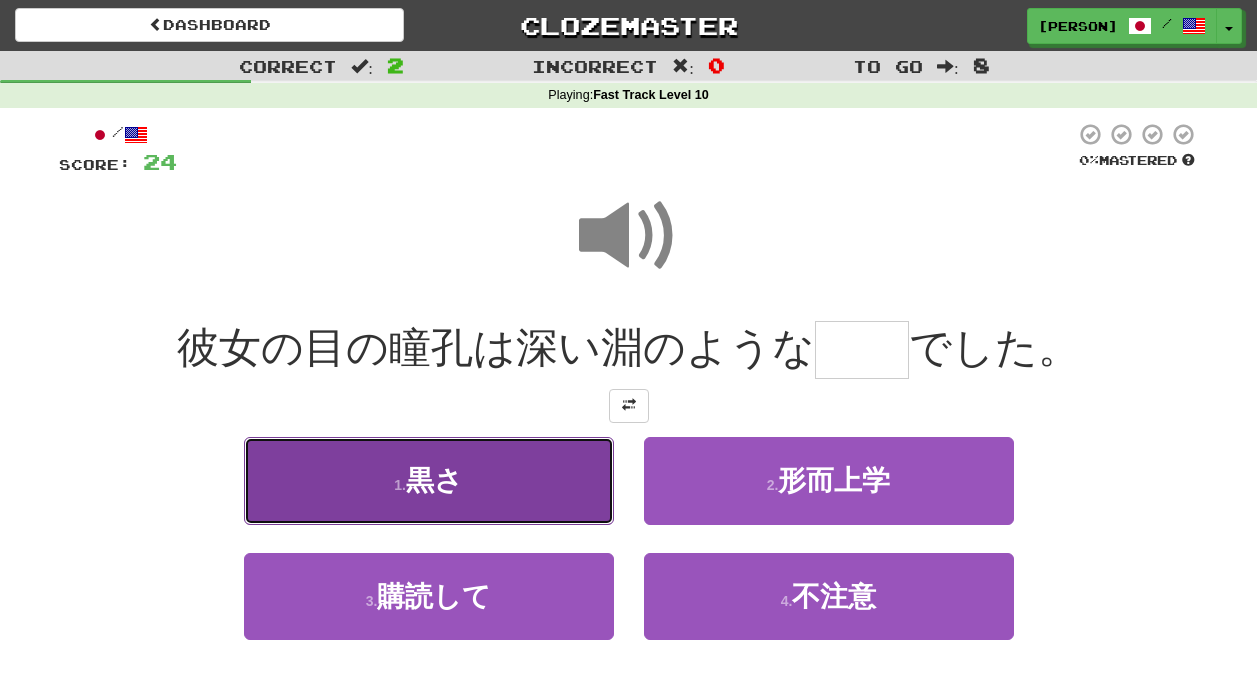 click on "1 .  黒さ" at bounding box center [429, 480] 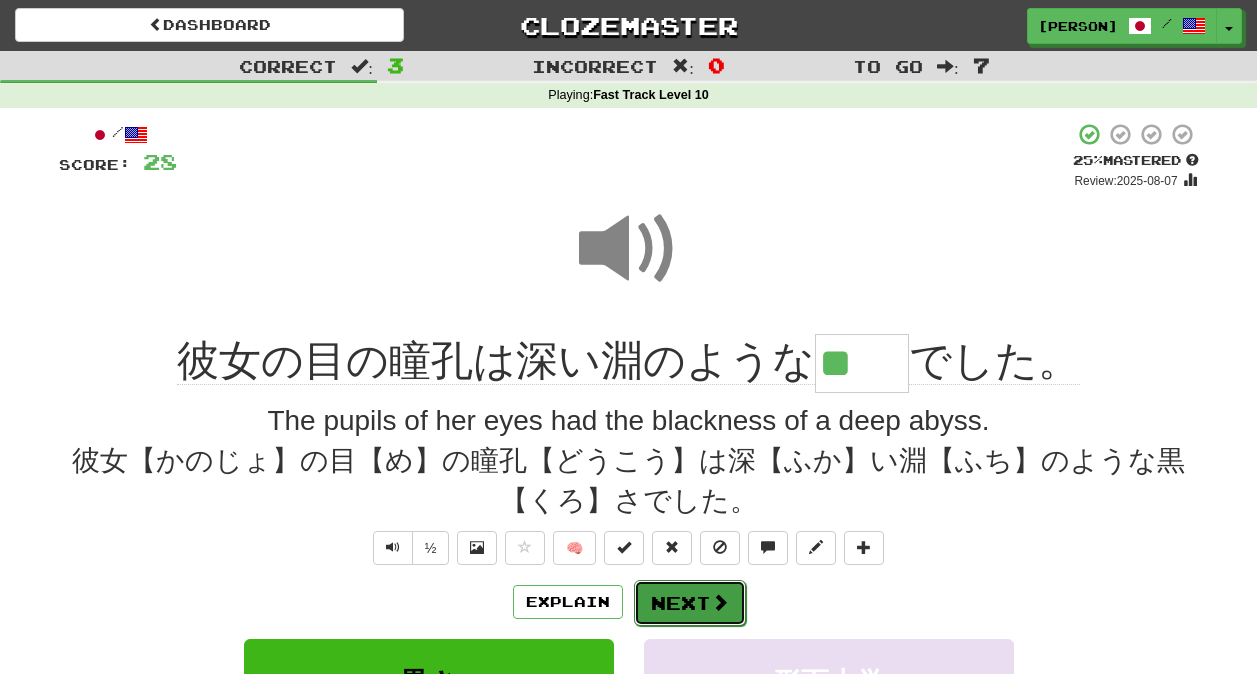 click on "Next" at bounding box center (690, 603) 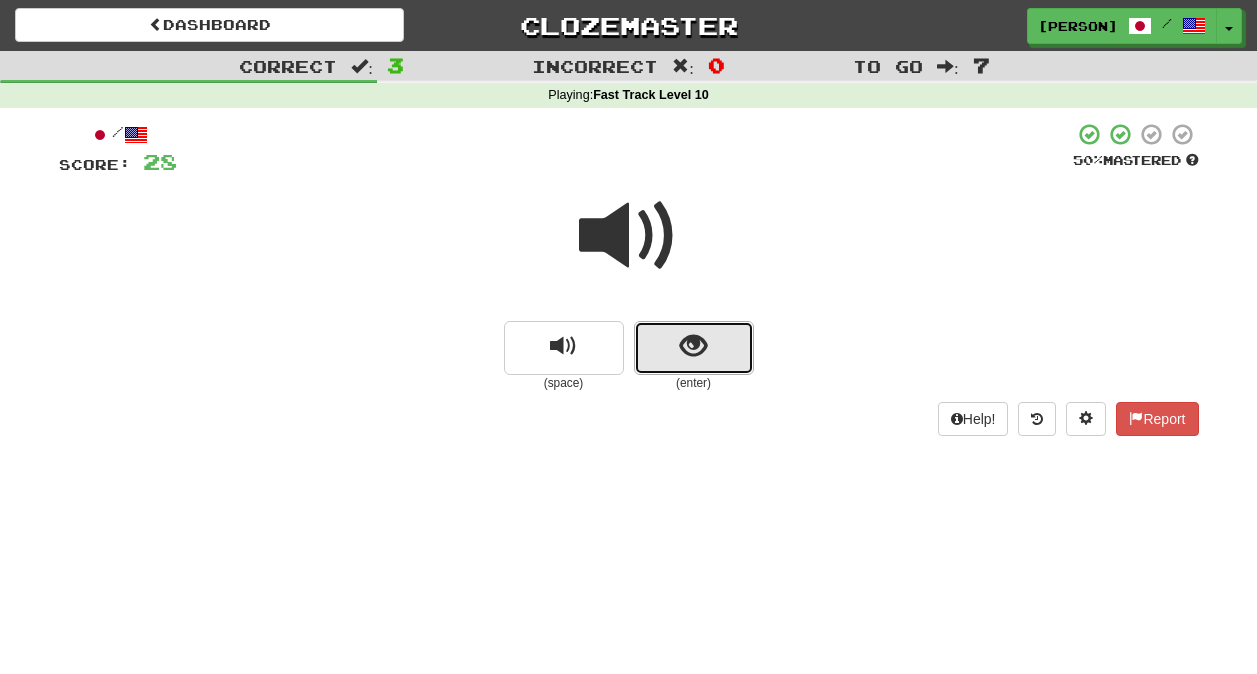 click at bounding box center [693, 346] 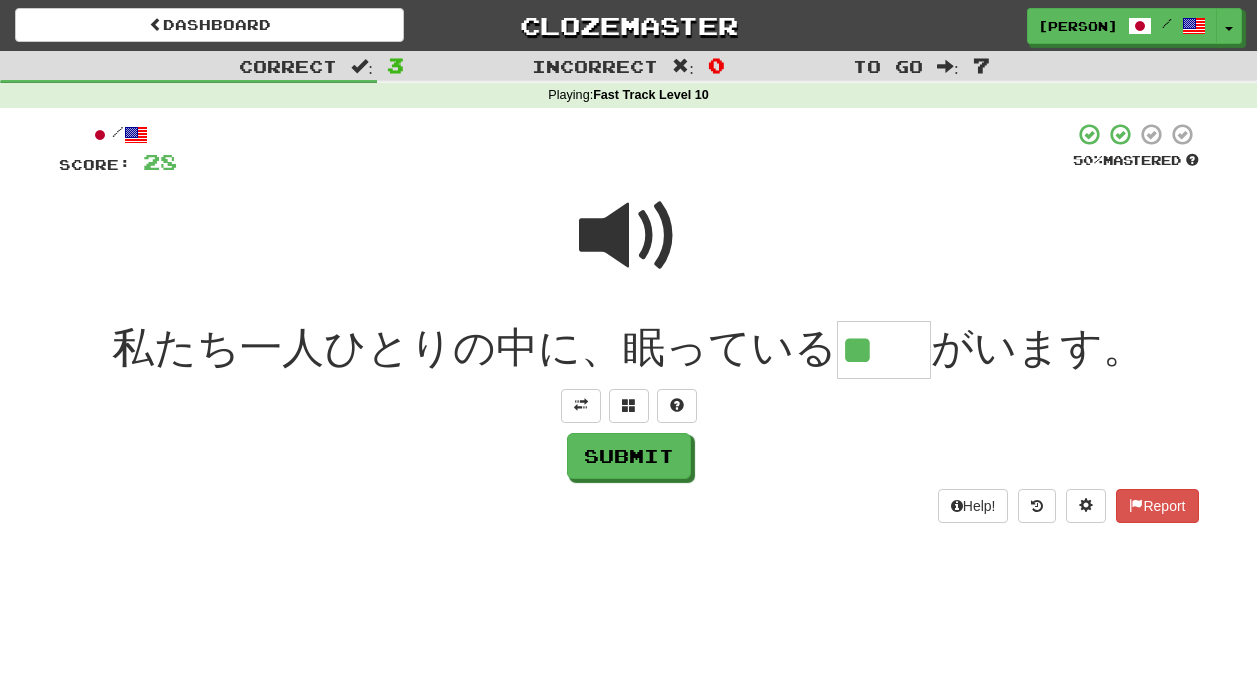 scroll, scrollTop: 0, scrollLeft: 0, axis: both 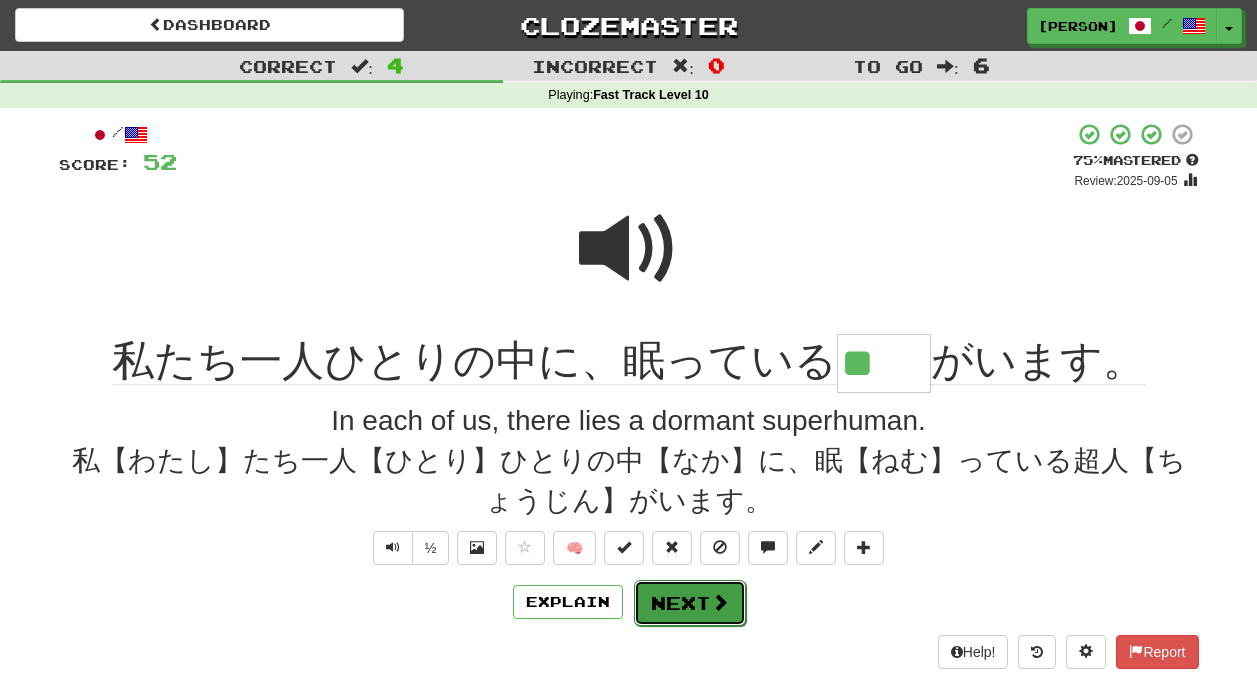 click on "Next" at bounding box center [690, 603] 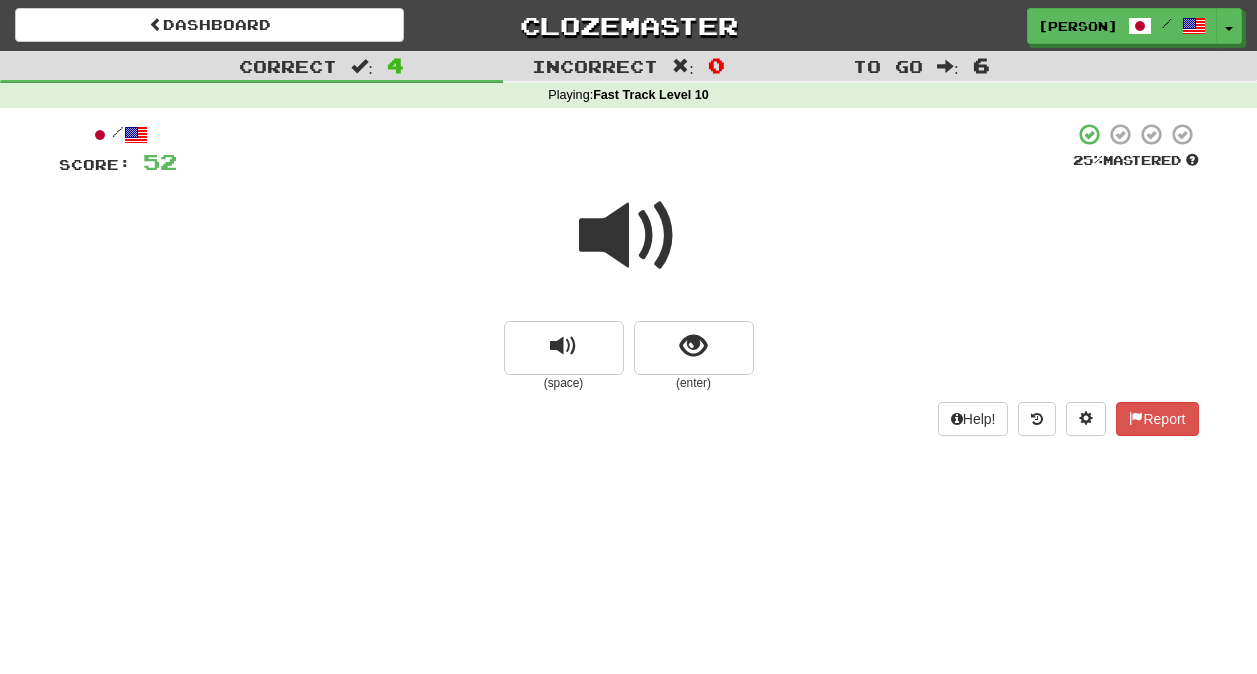 click at bounding box center [629, 236] 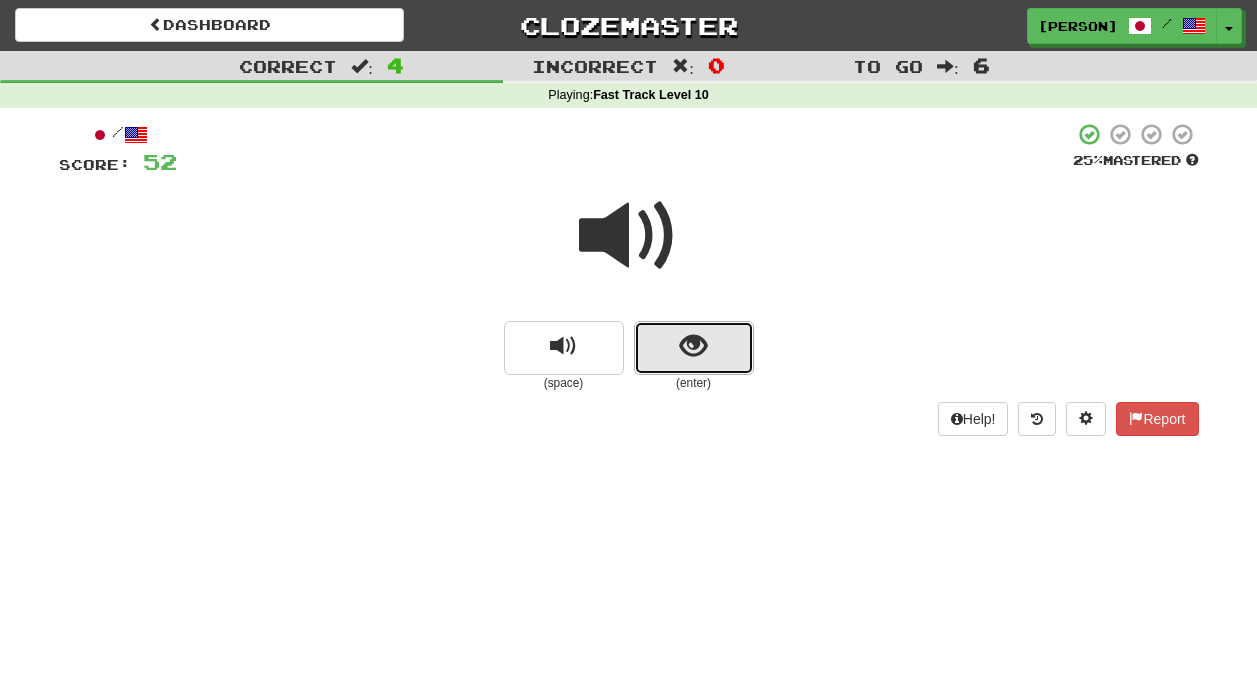 click at bounding box center [693, 346] 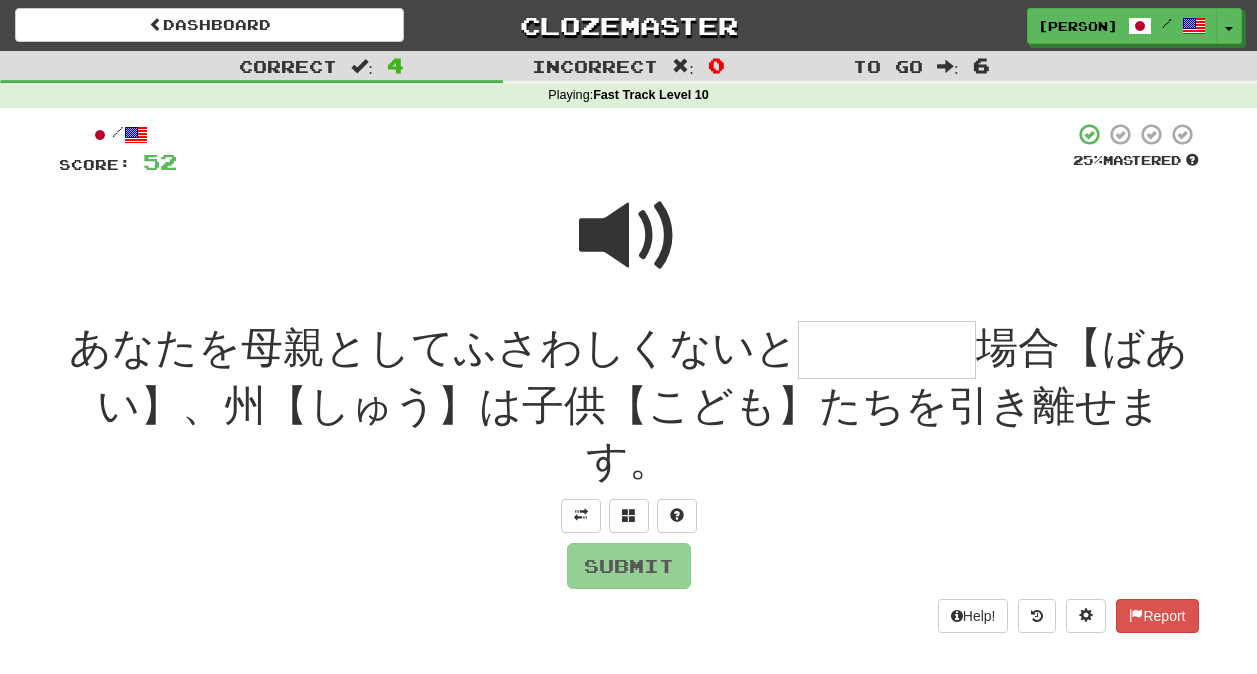 click at bounding box center [887, 350] 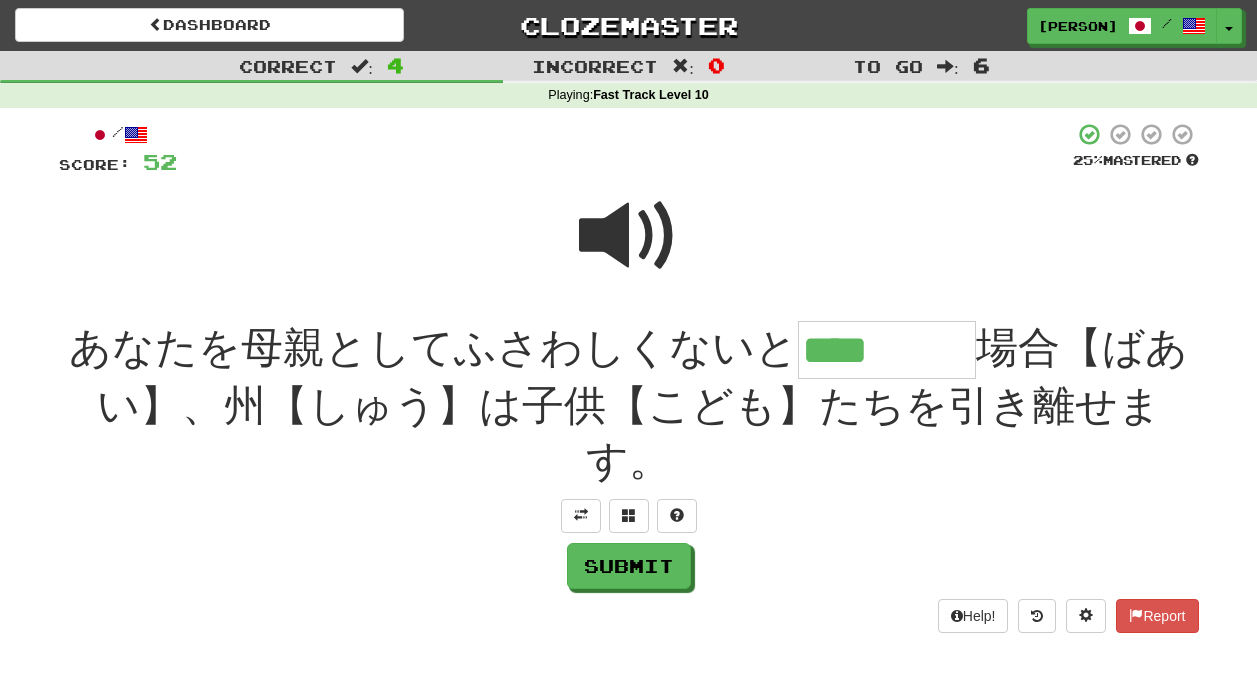 scroll, scrollTop: 0, scrollLeft: 0, axis: both 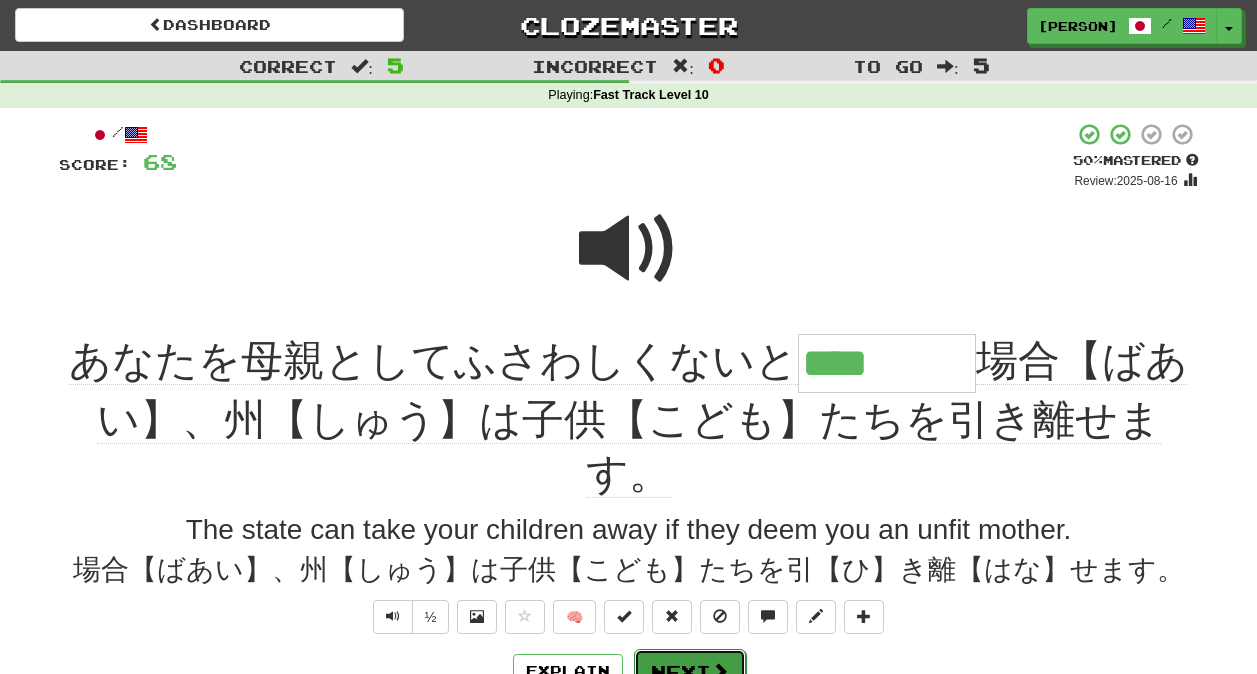 click on "Next" at bounding box center [690, 672] 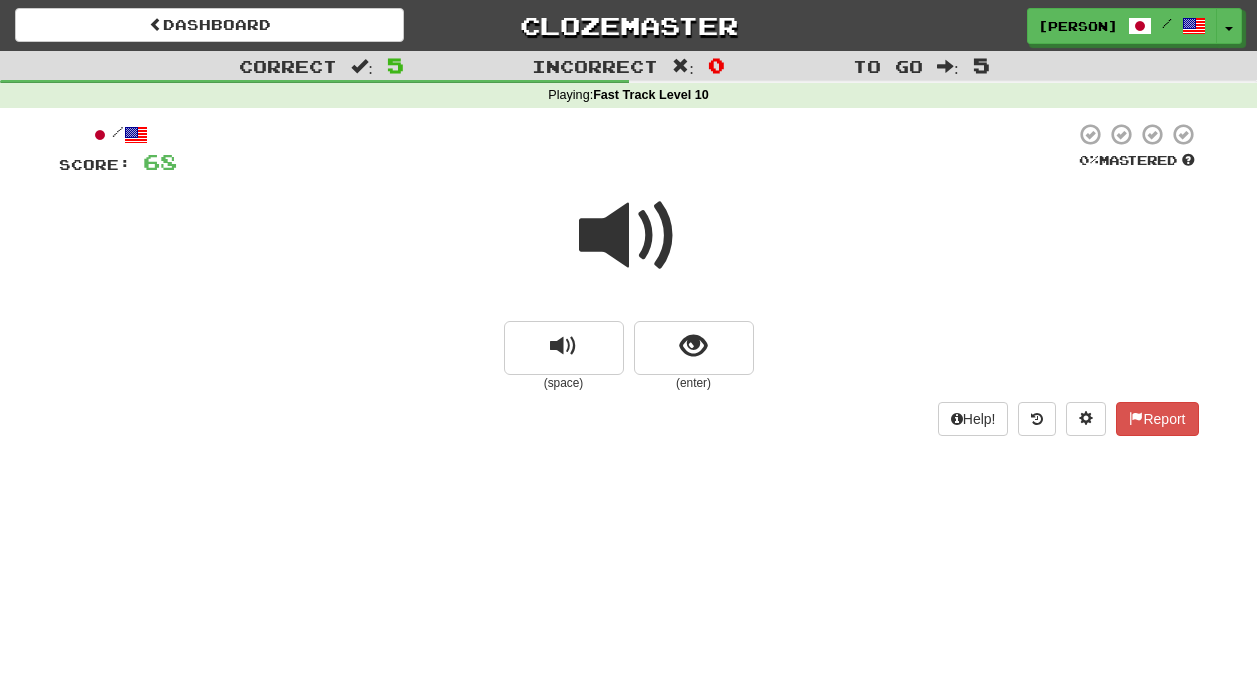 click at bounding box center [629, 236] 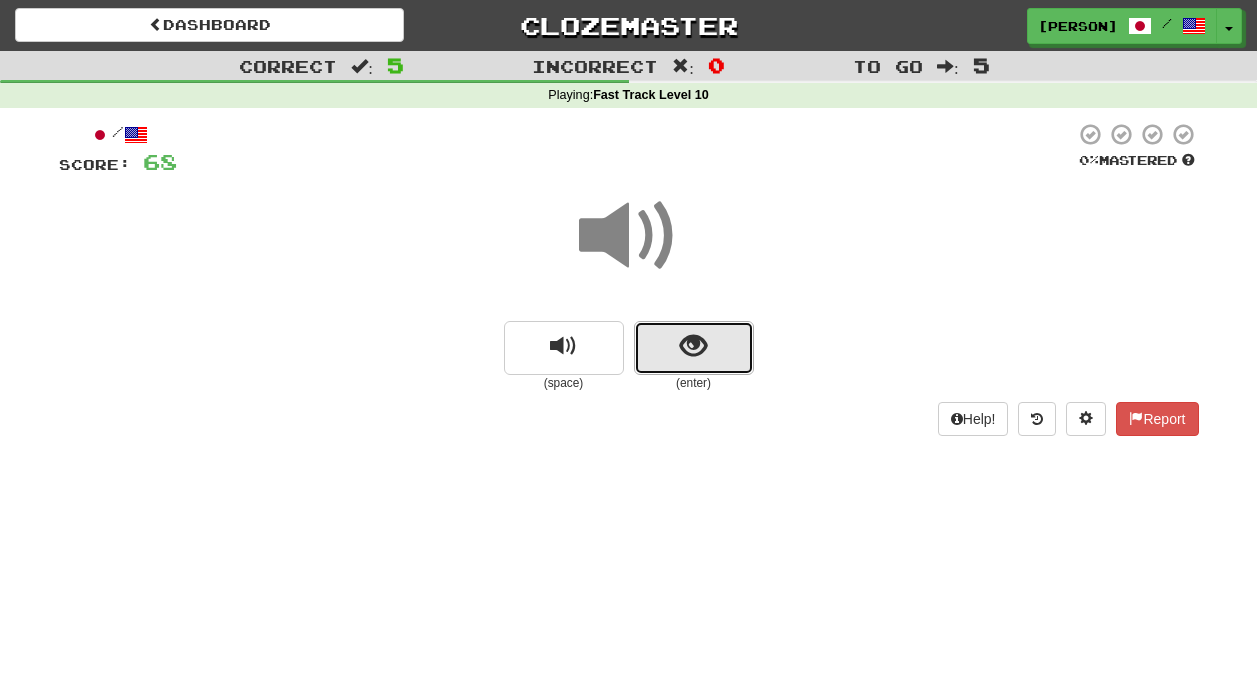 click at bounding box center [694, 348] 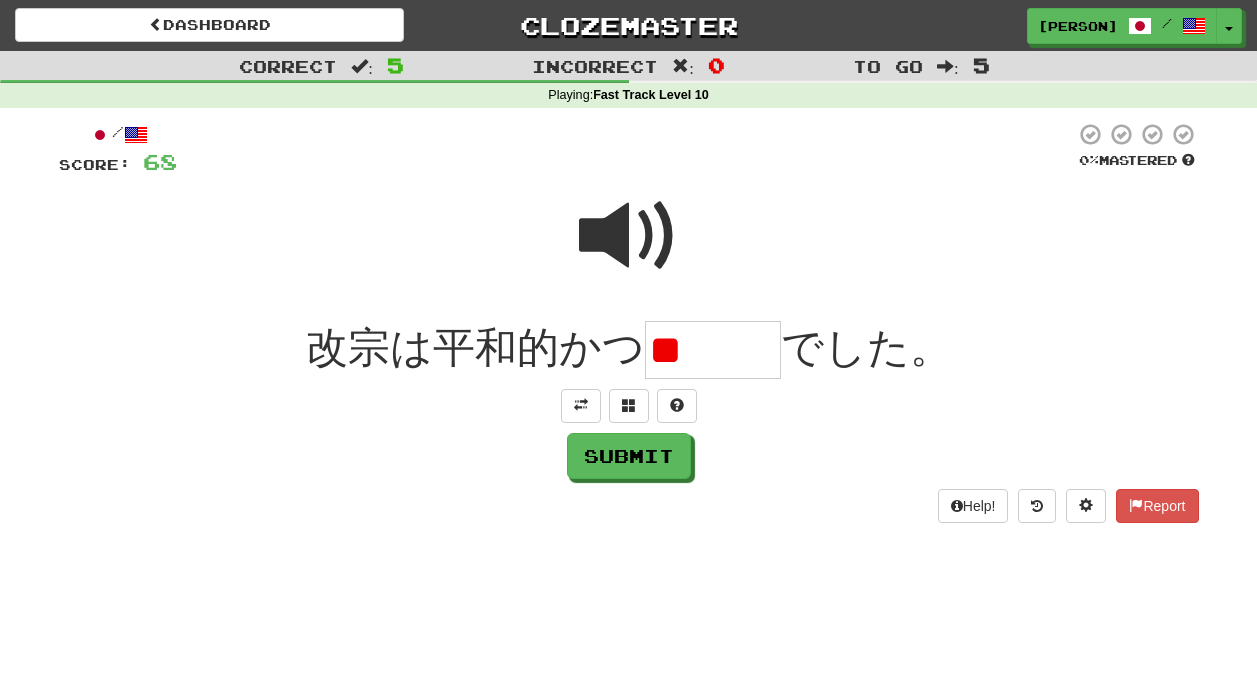 type on "*" 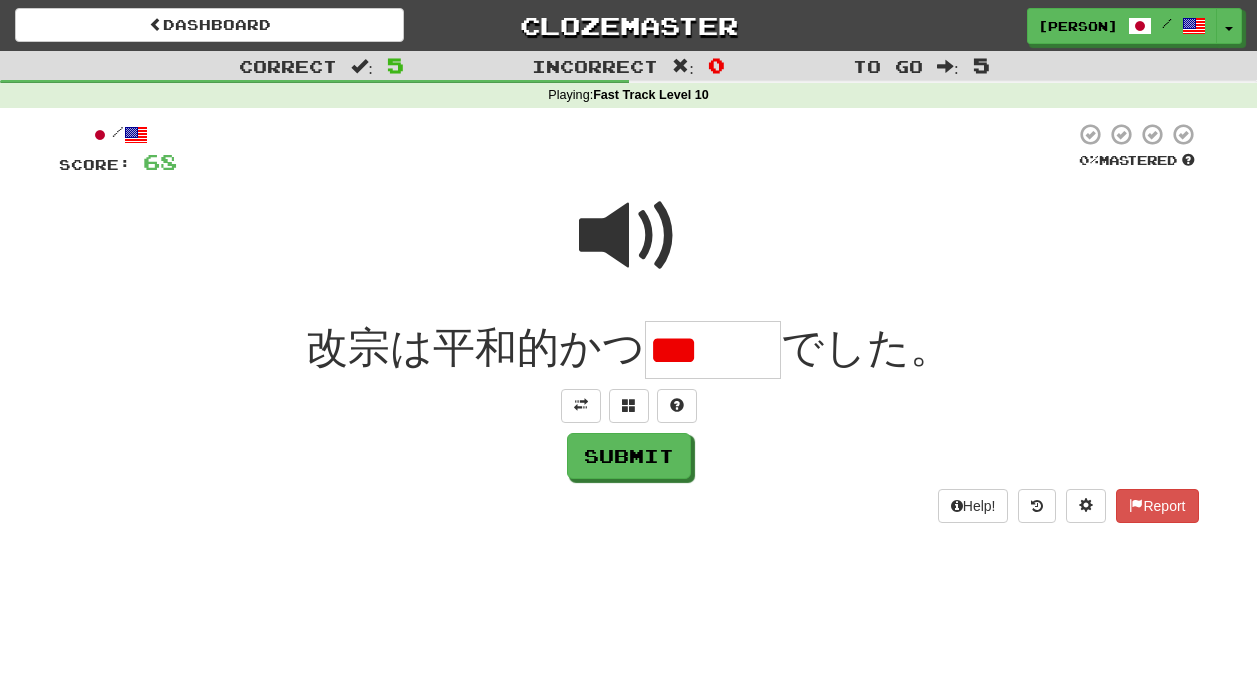 scroll, scrollTop: 0, scrollLeft: 0, axis: both 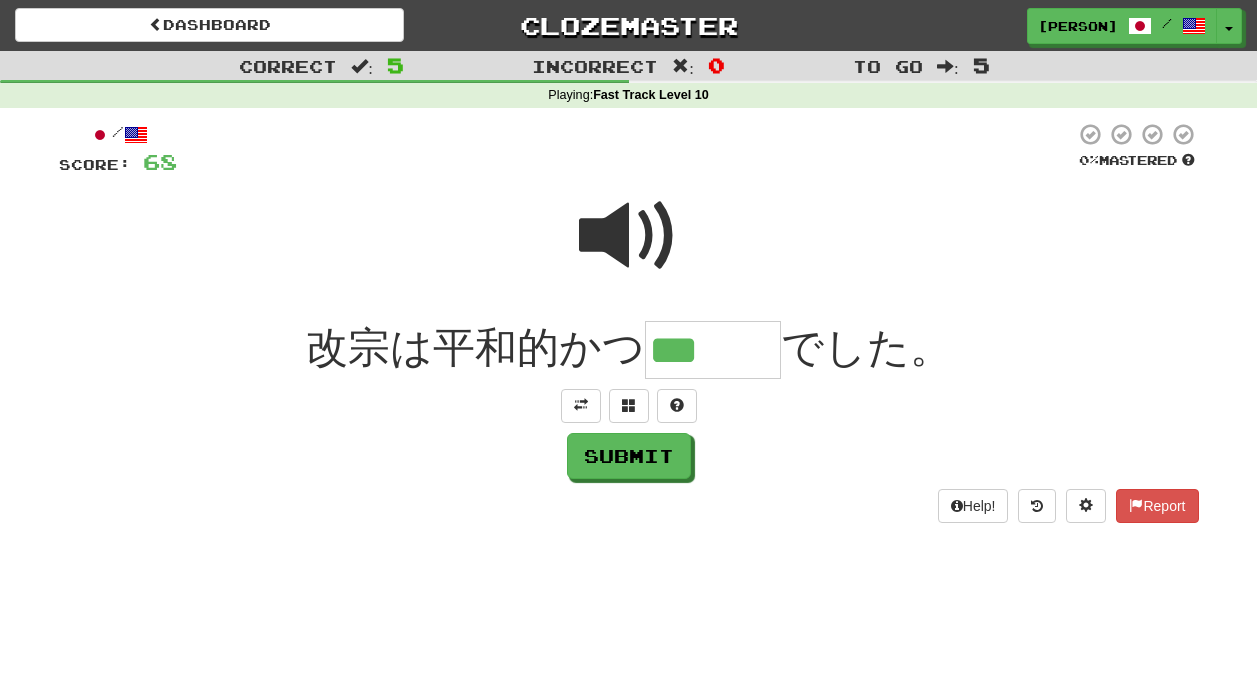 type on "***" 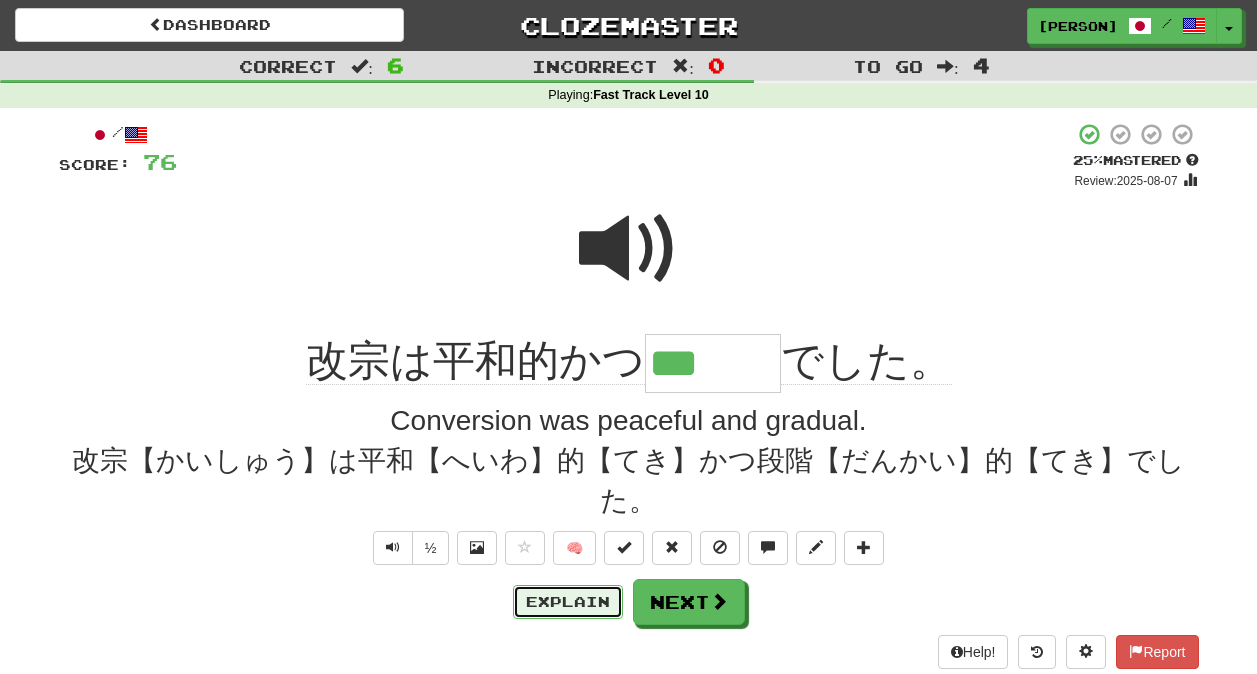 click on "Explain" at bounding box center [568, 602] 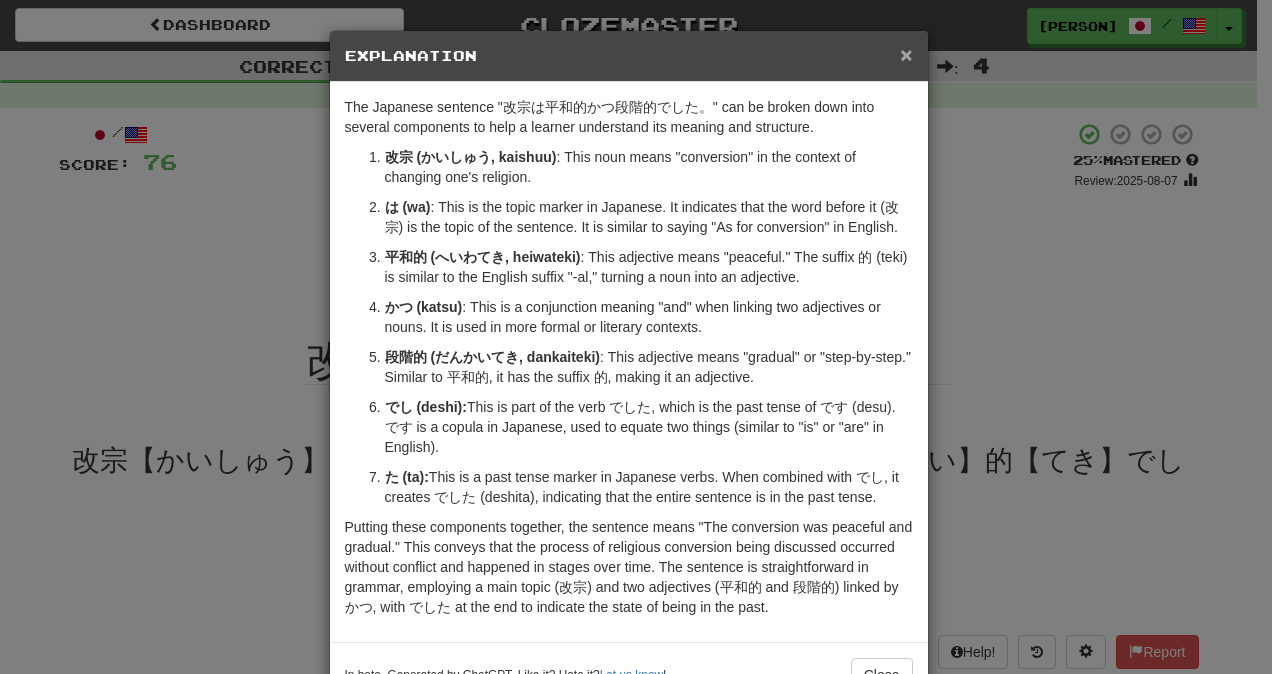 click on "×" at bounding box center [906, 54] 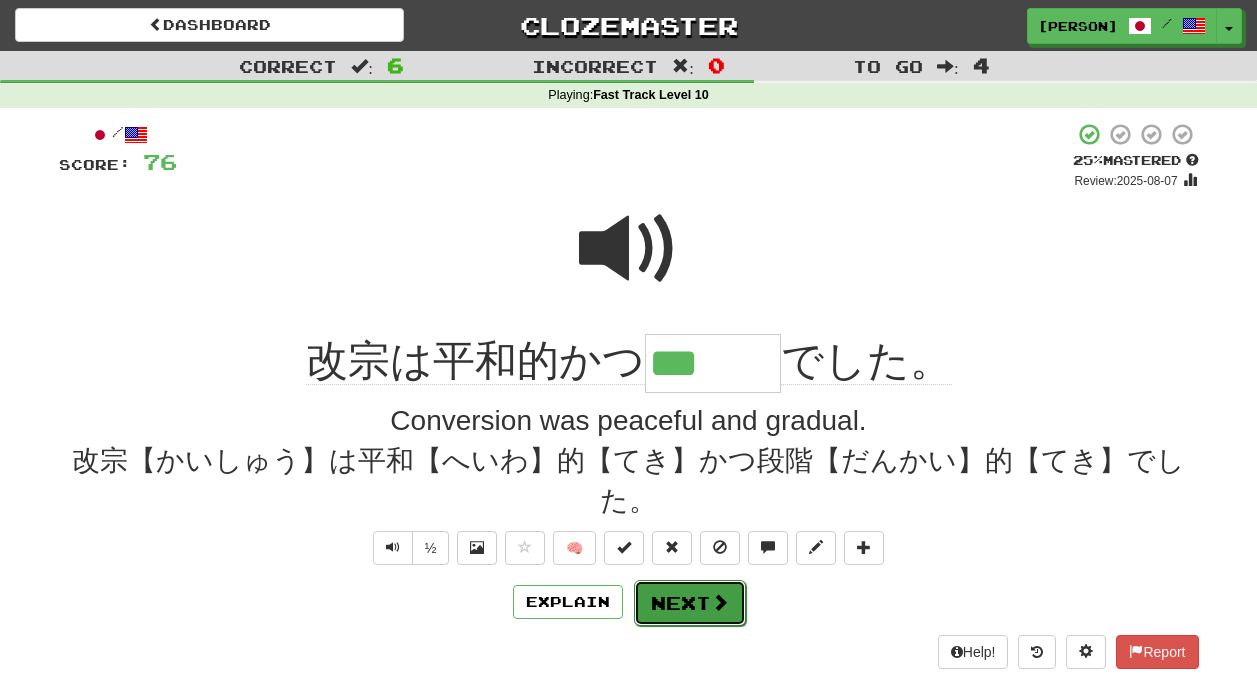 click on "Next" at bounding box center (690, 603) 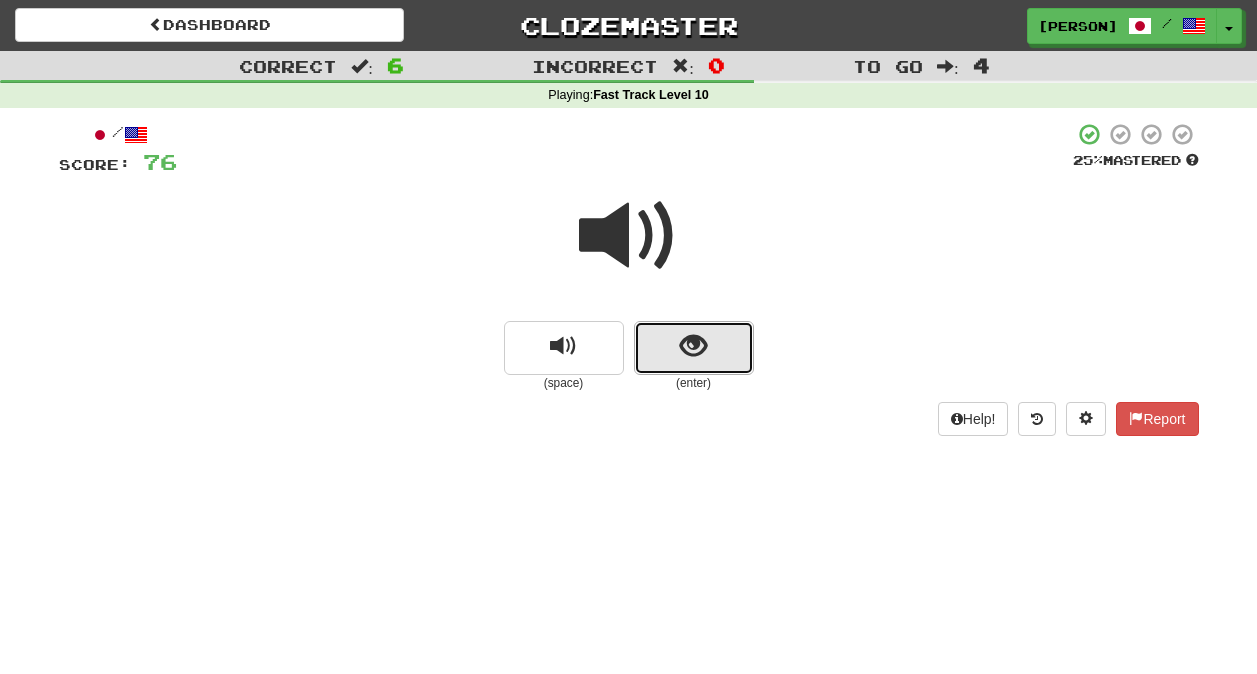 click at bounding box center (694, 348) 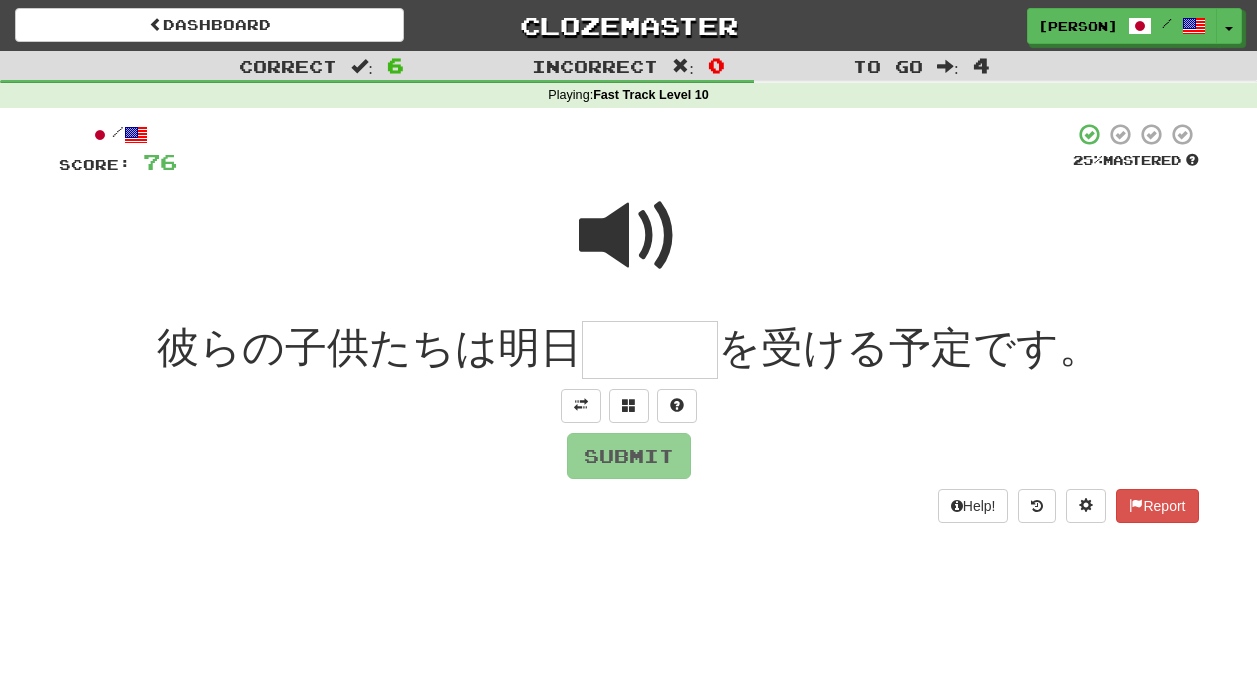 click at bounding box center [650, 350] 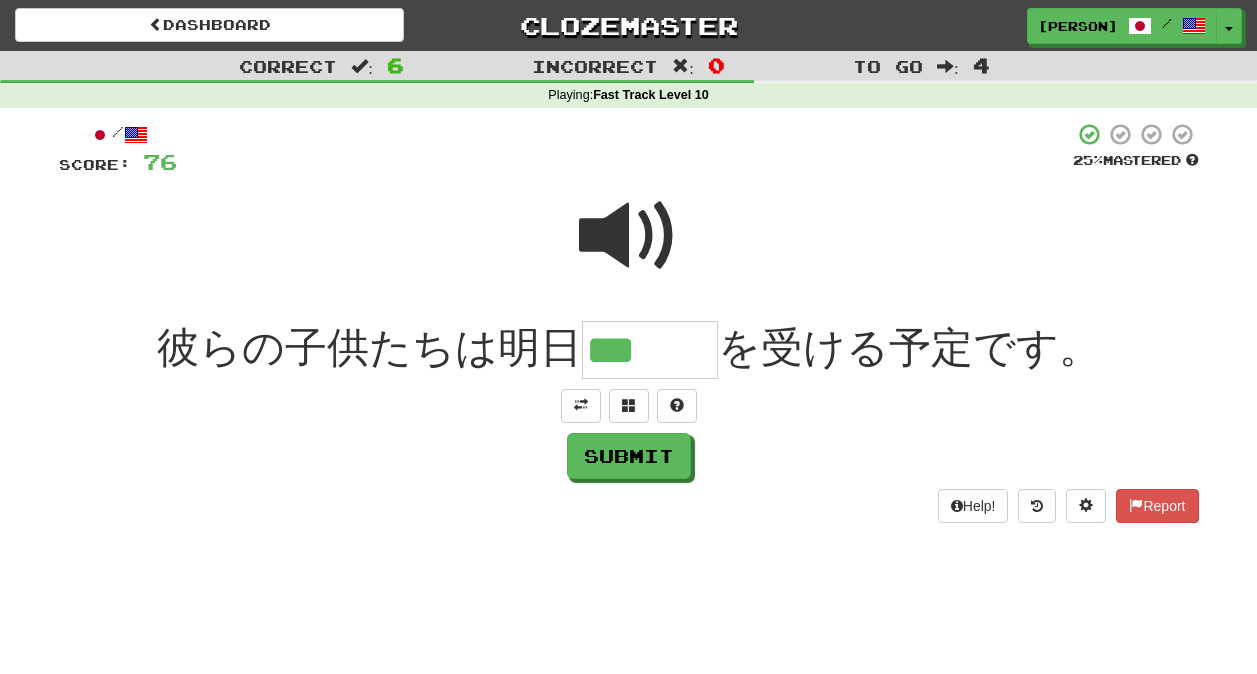 scroll, scrollTop: 0, scrollLeft: 0, axis: both 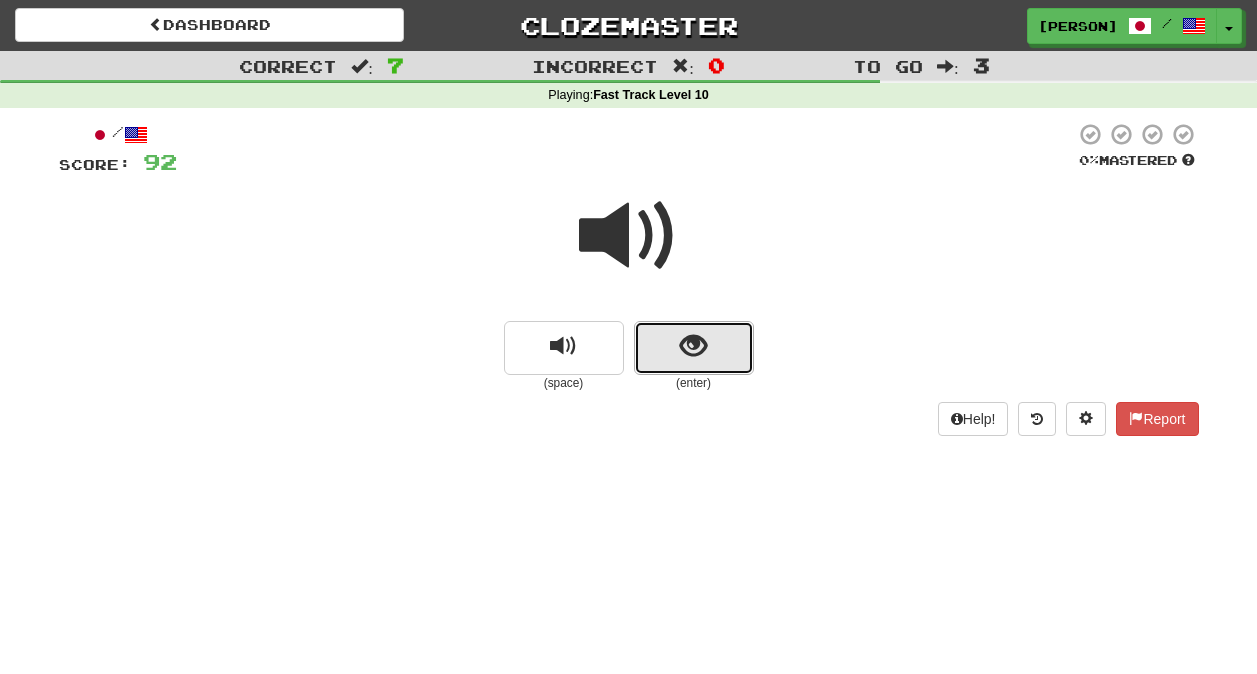 click at bounding box center (693, 346) 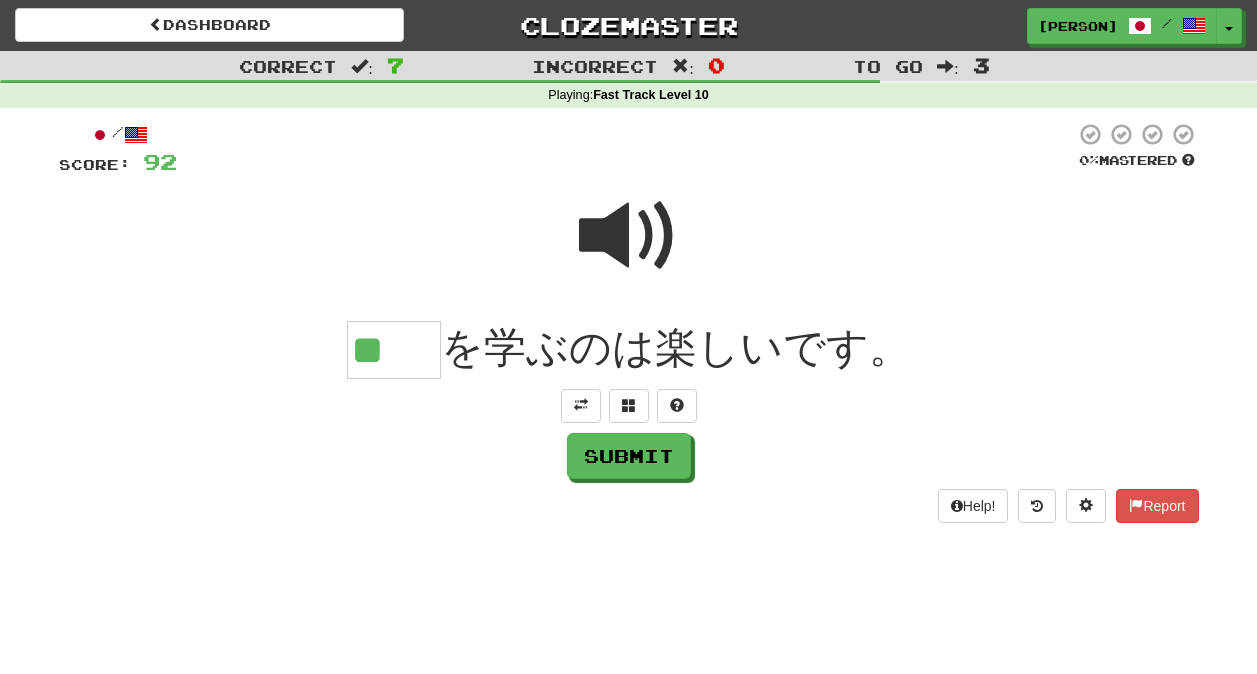 scroll, scrollTop: 0, scrollLeft: 0, axis: both 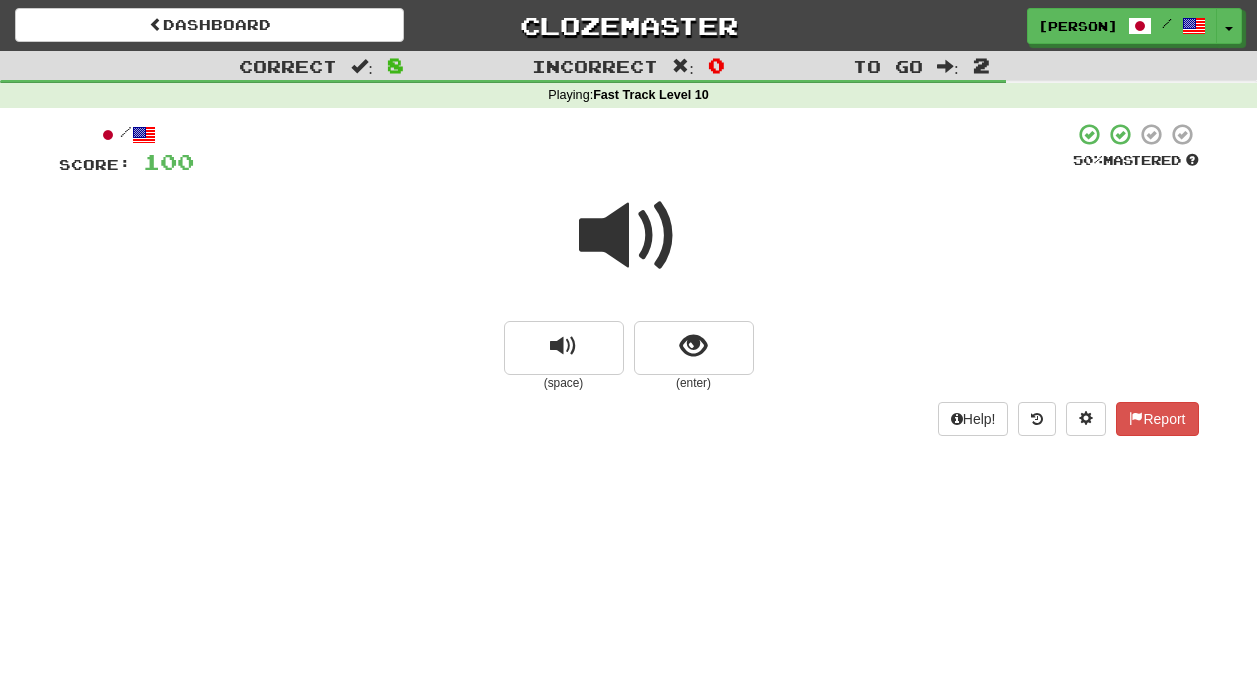 click at bounding box center [629, 249] 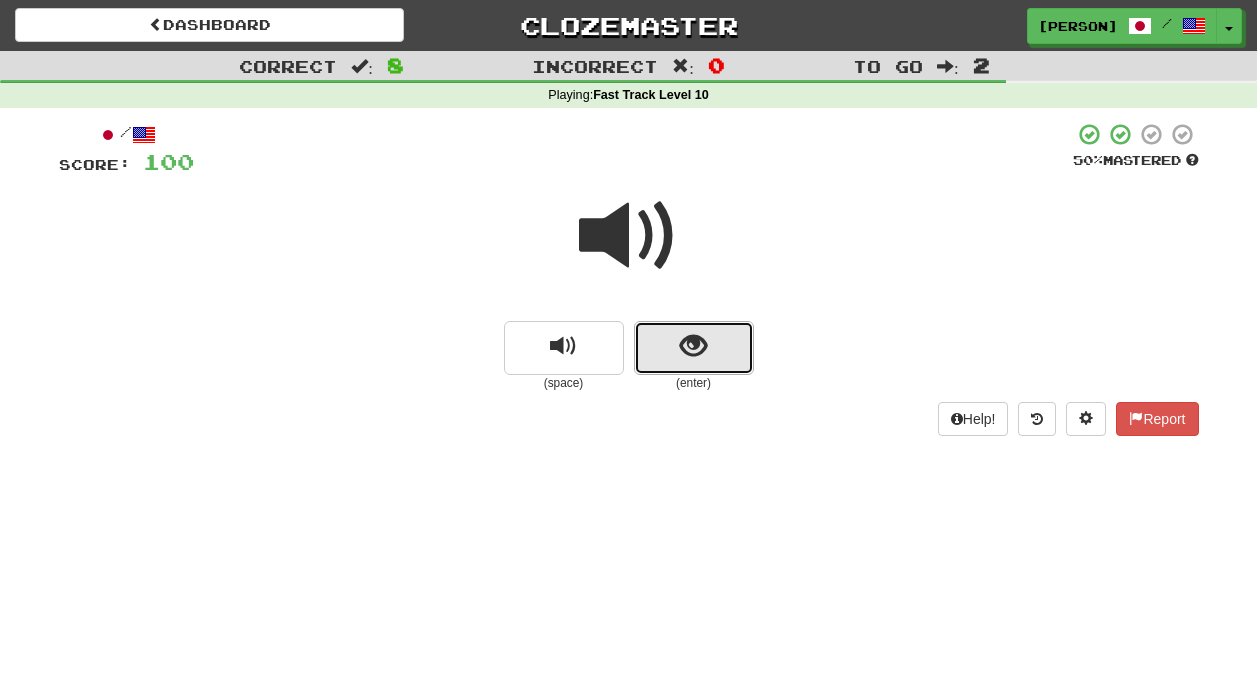 click at bounding box center (693, 346) 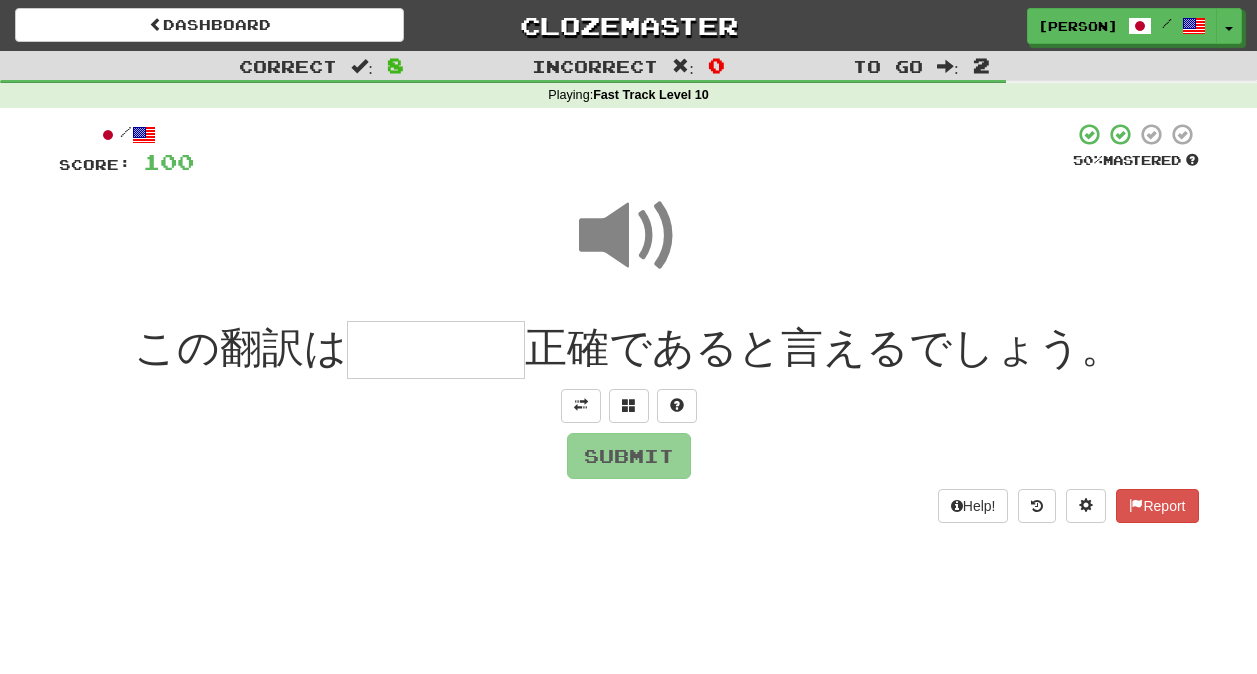 click at bounding box center (629, 236) 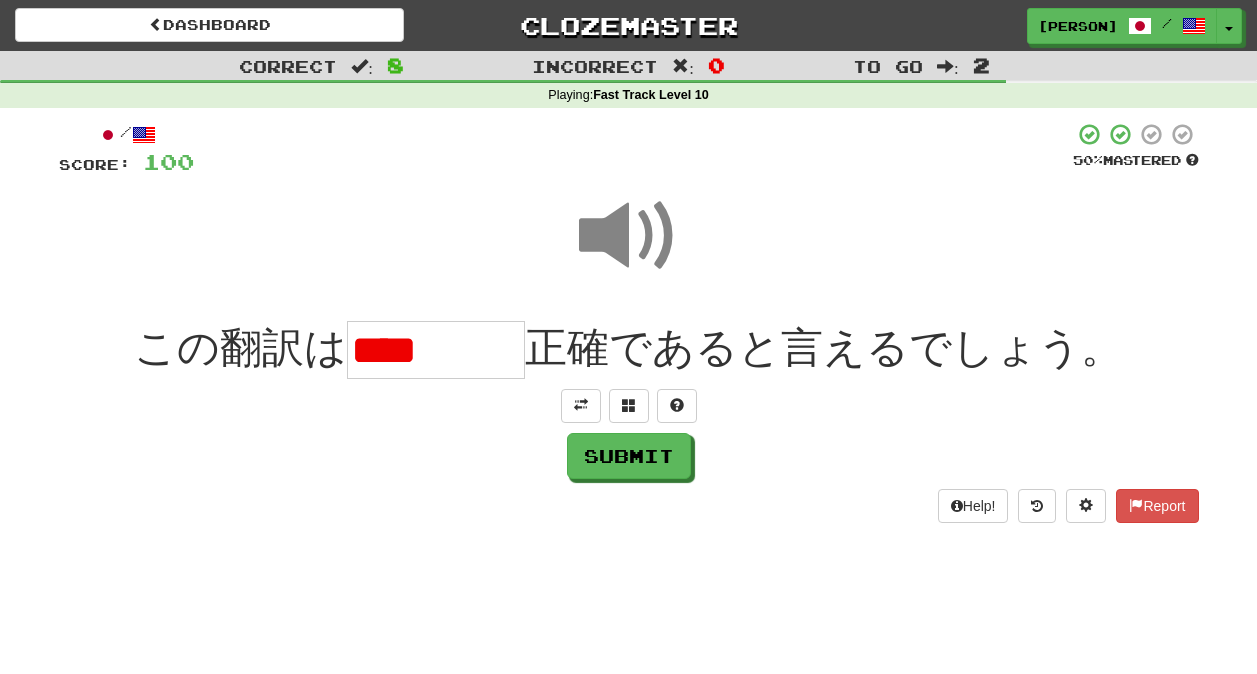 scroll, scrollTop: 0, scrollLeft: 0, axis: both 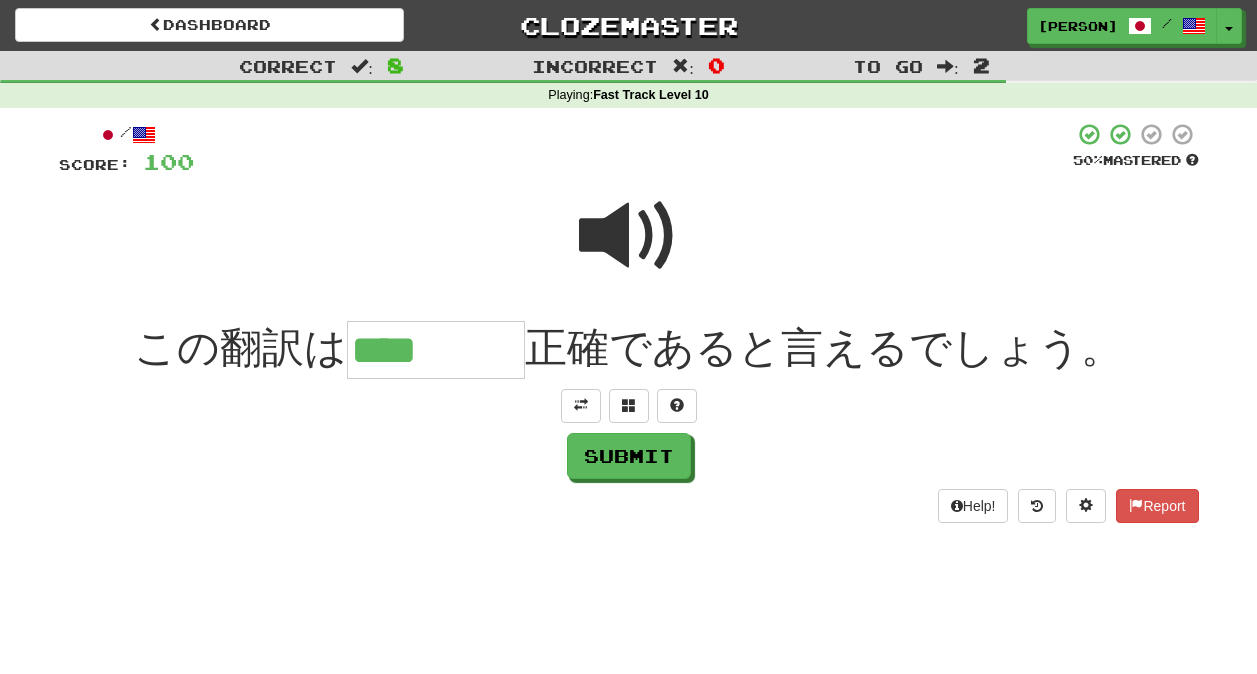 type on "****" 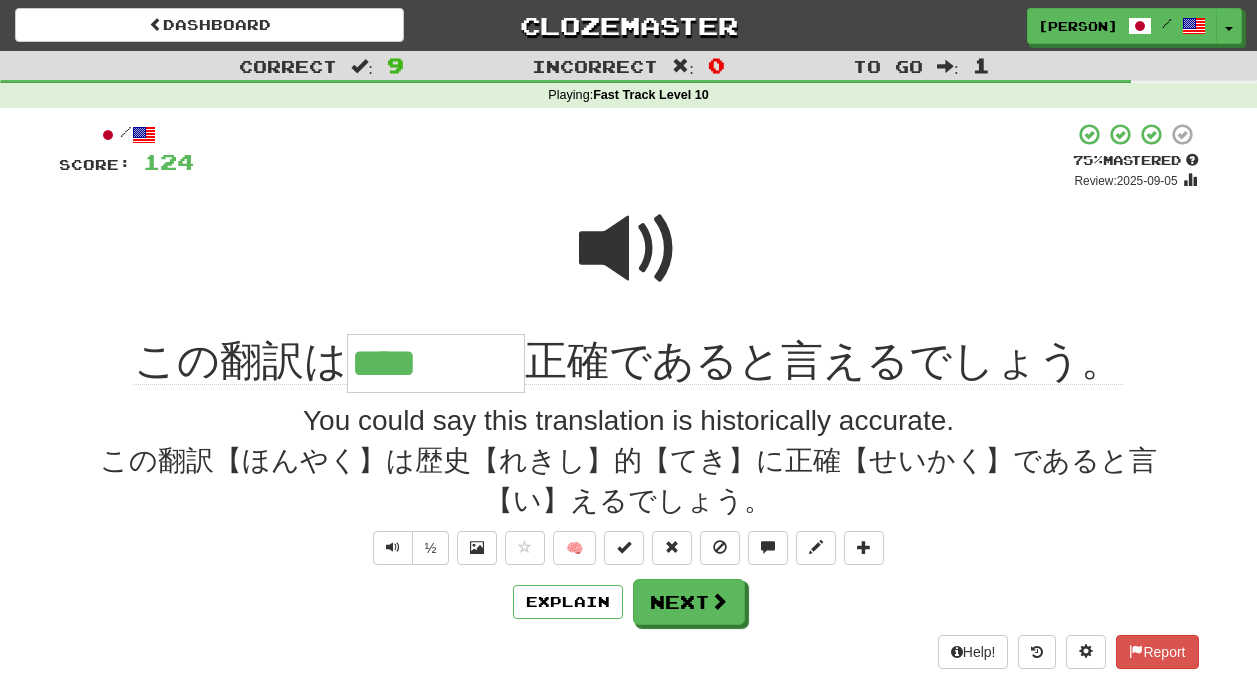 click on "この翻訳【ほんやく】は歴史【れきし】的【てき】に正確【せいかく】であると言【い】えるでしょう。" at bounding box center (629, 395) 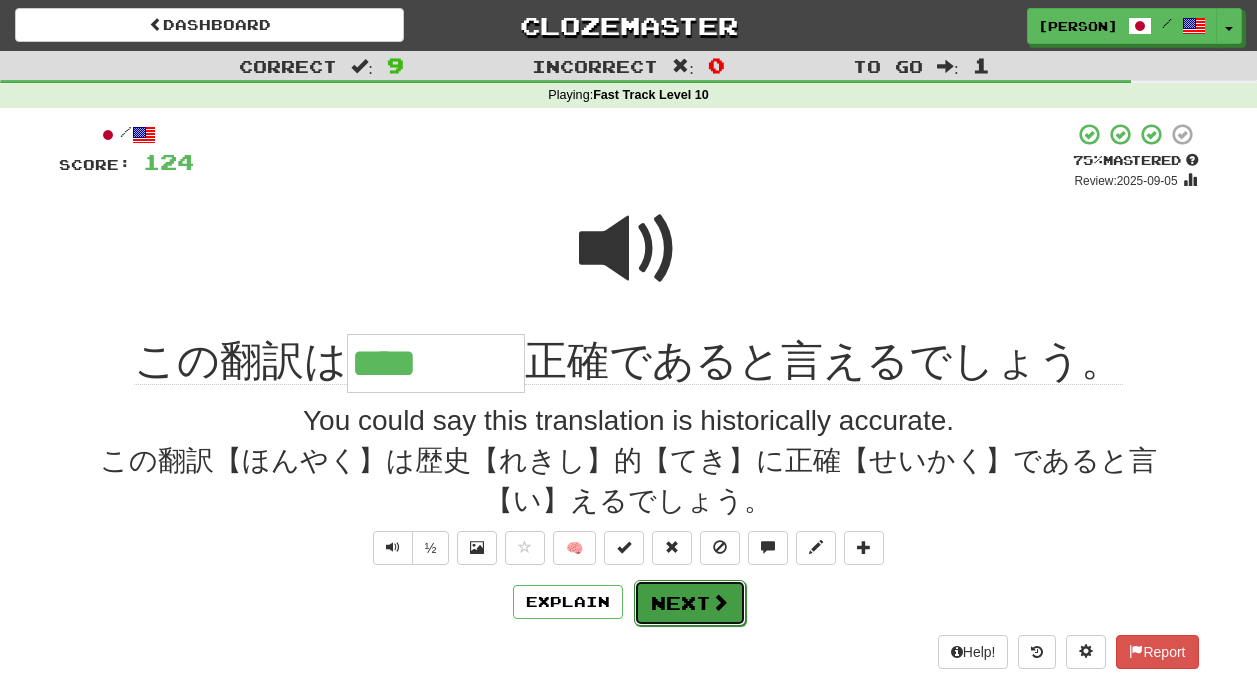 click on "Next" at bounding box center [690, 603] 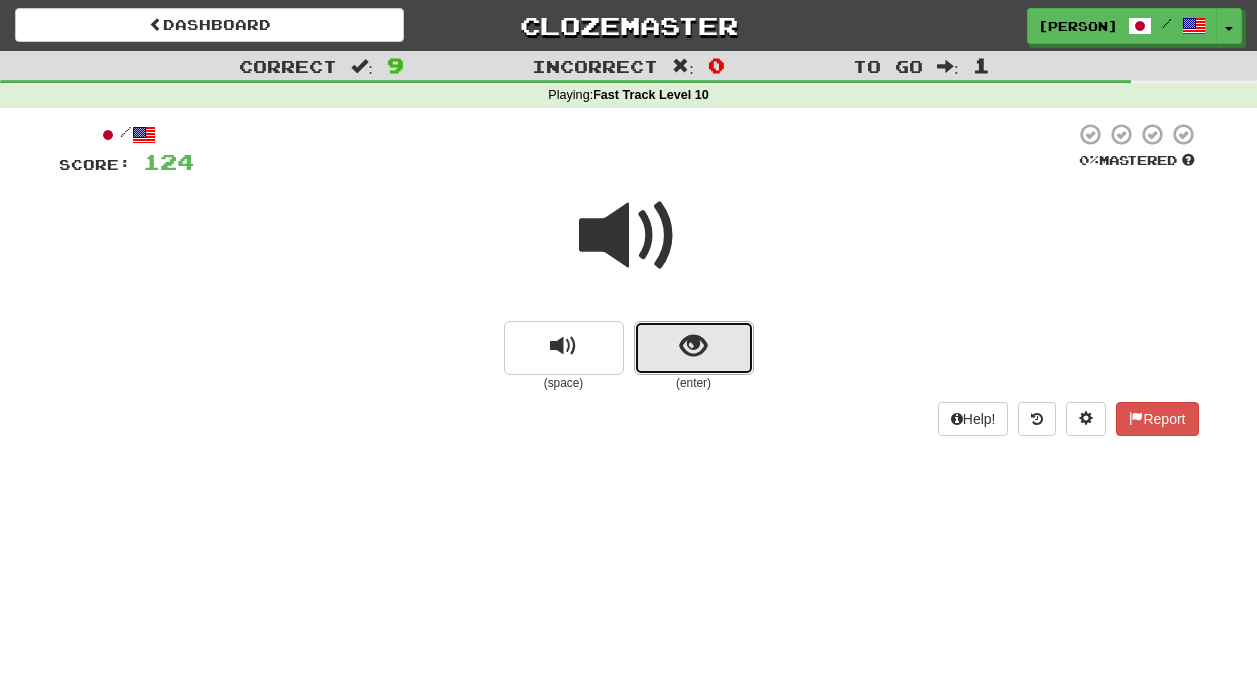 click at bounding box center [693, 346] 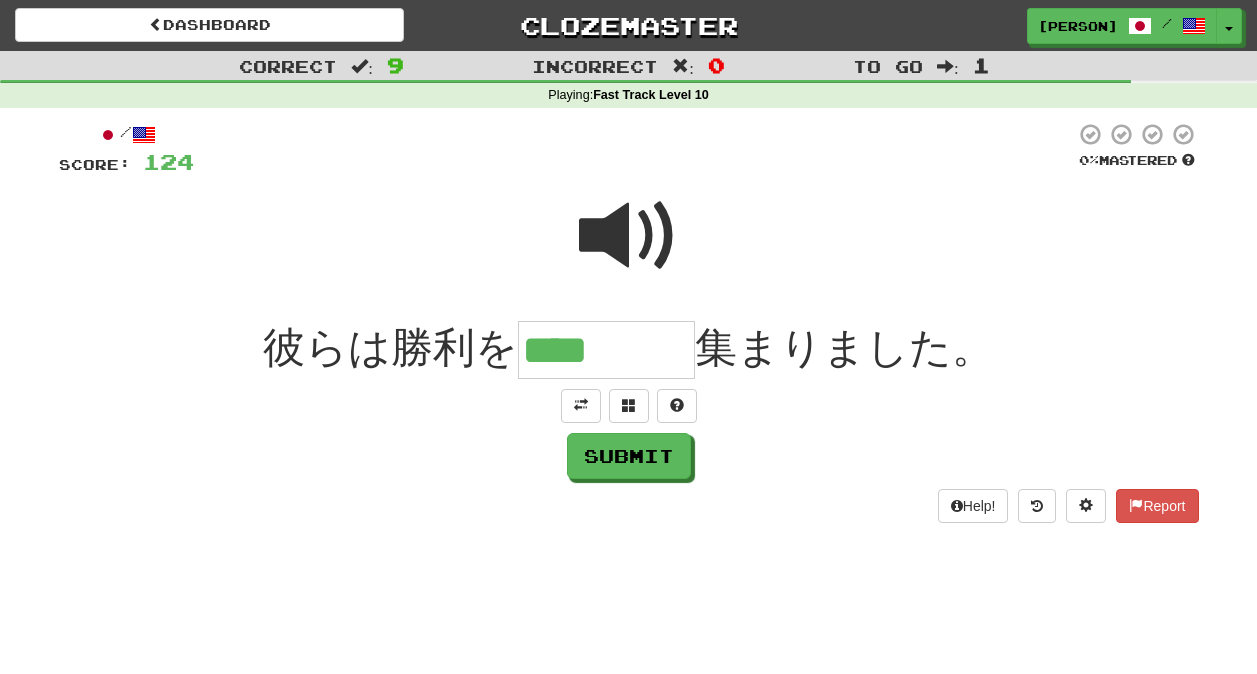 scroll, scrollTop: 0, scrollLeft: 0, axis: both 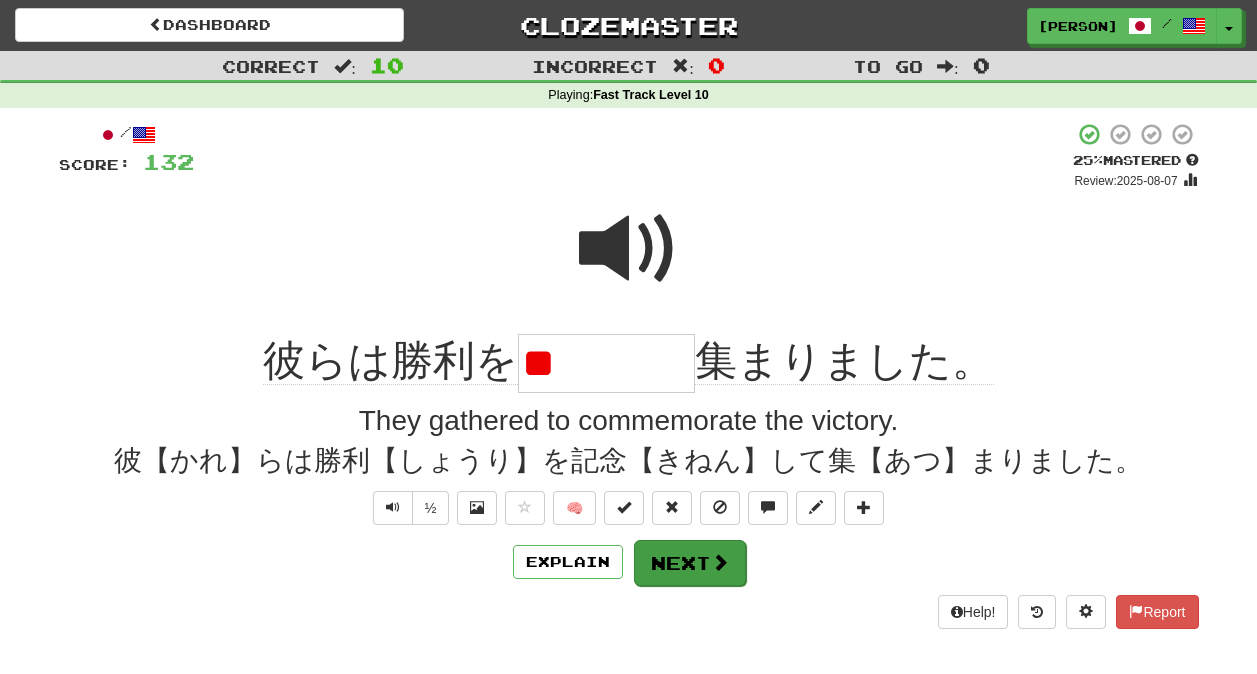 type 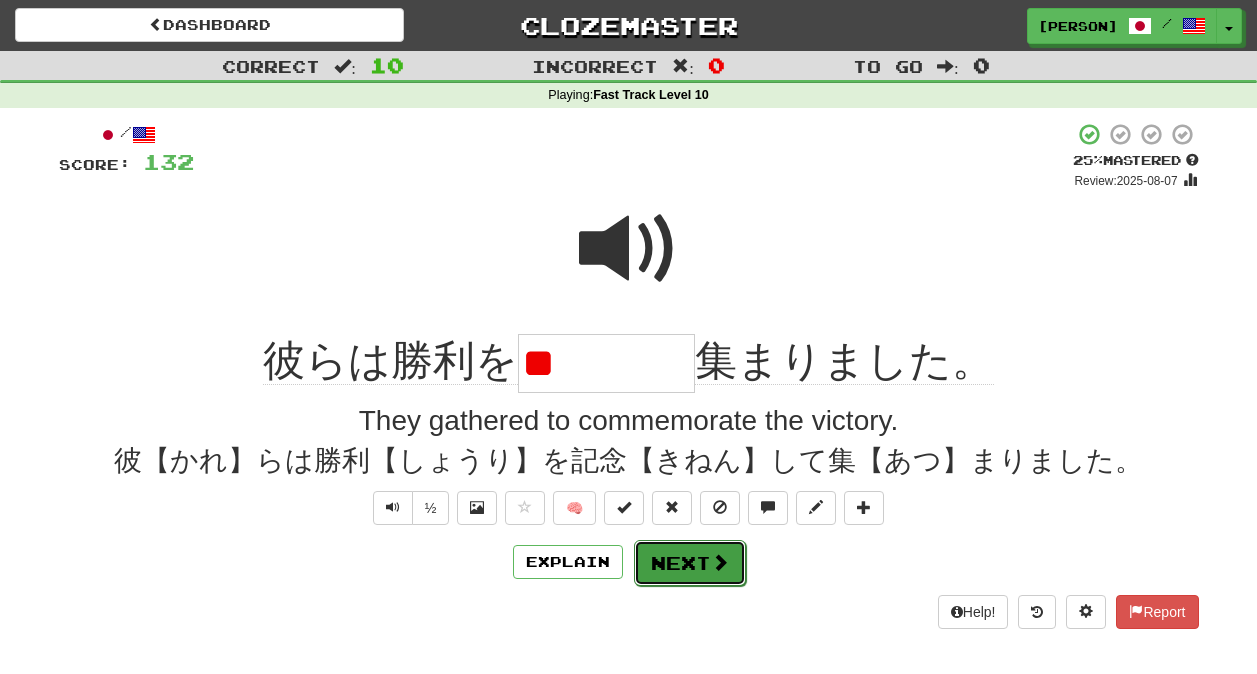 click on "Next" at bounding box center [690, 563] 